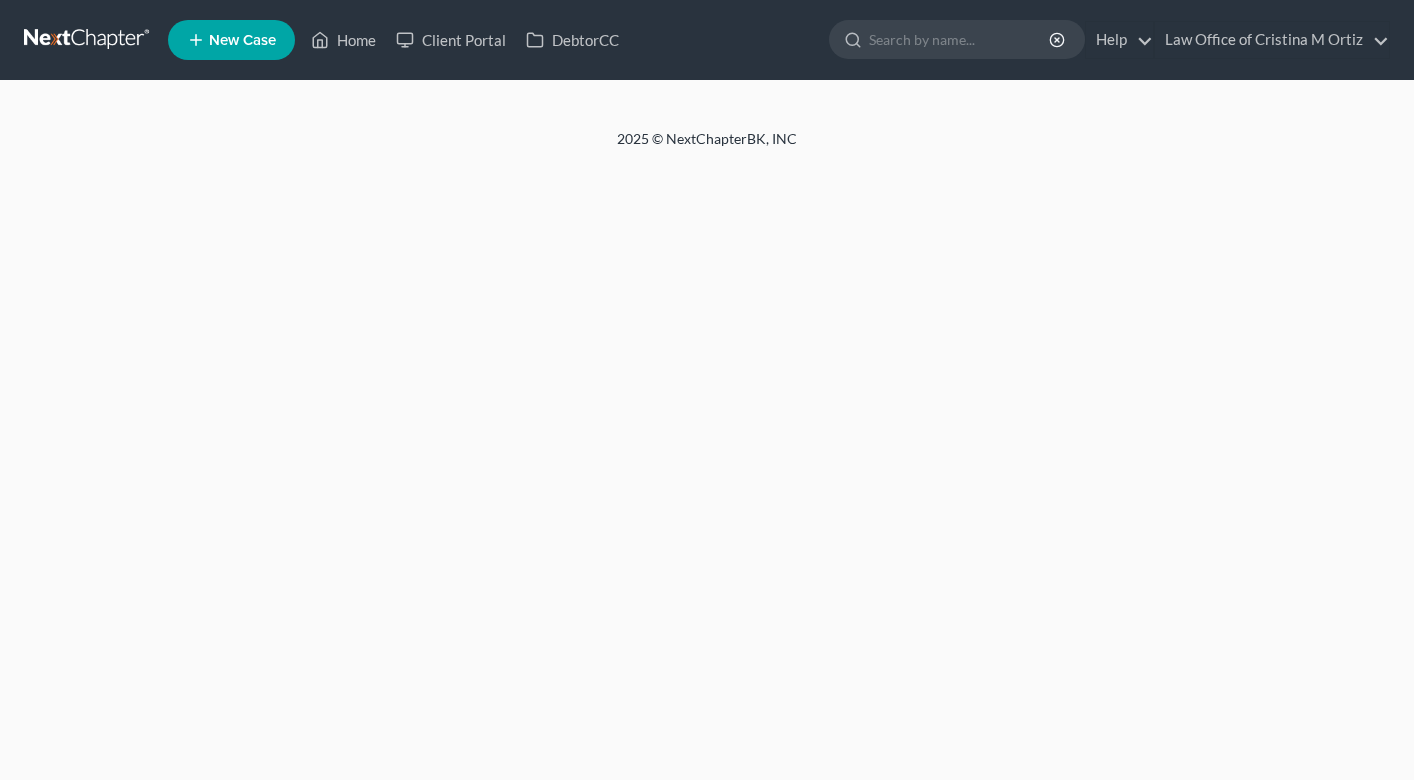 scroll, scrollTop: 0, scrollLeft: 0, axis: both 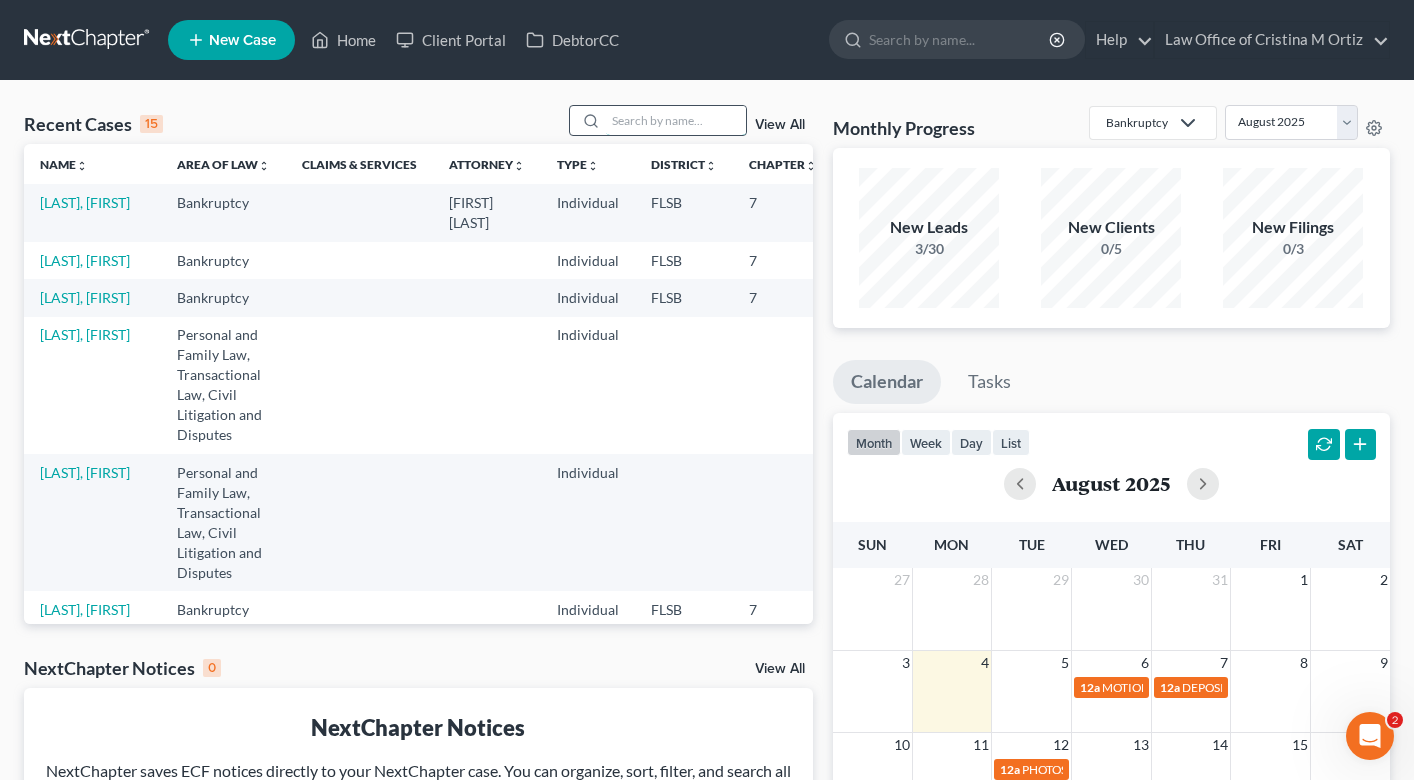 click at bounding box center (676, 120) 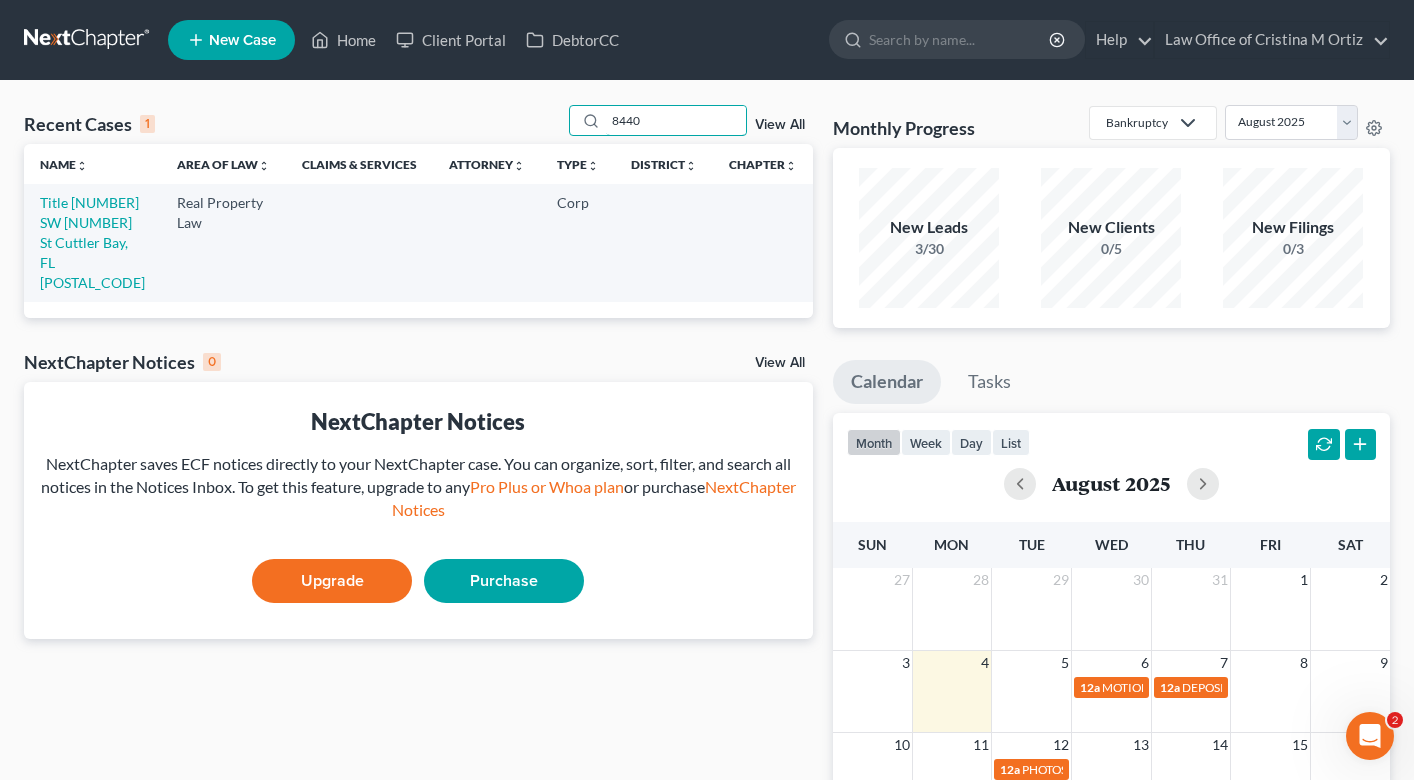 type on "8440" 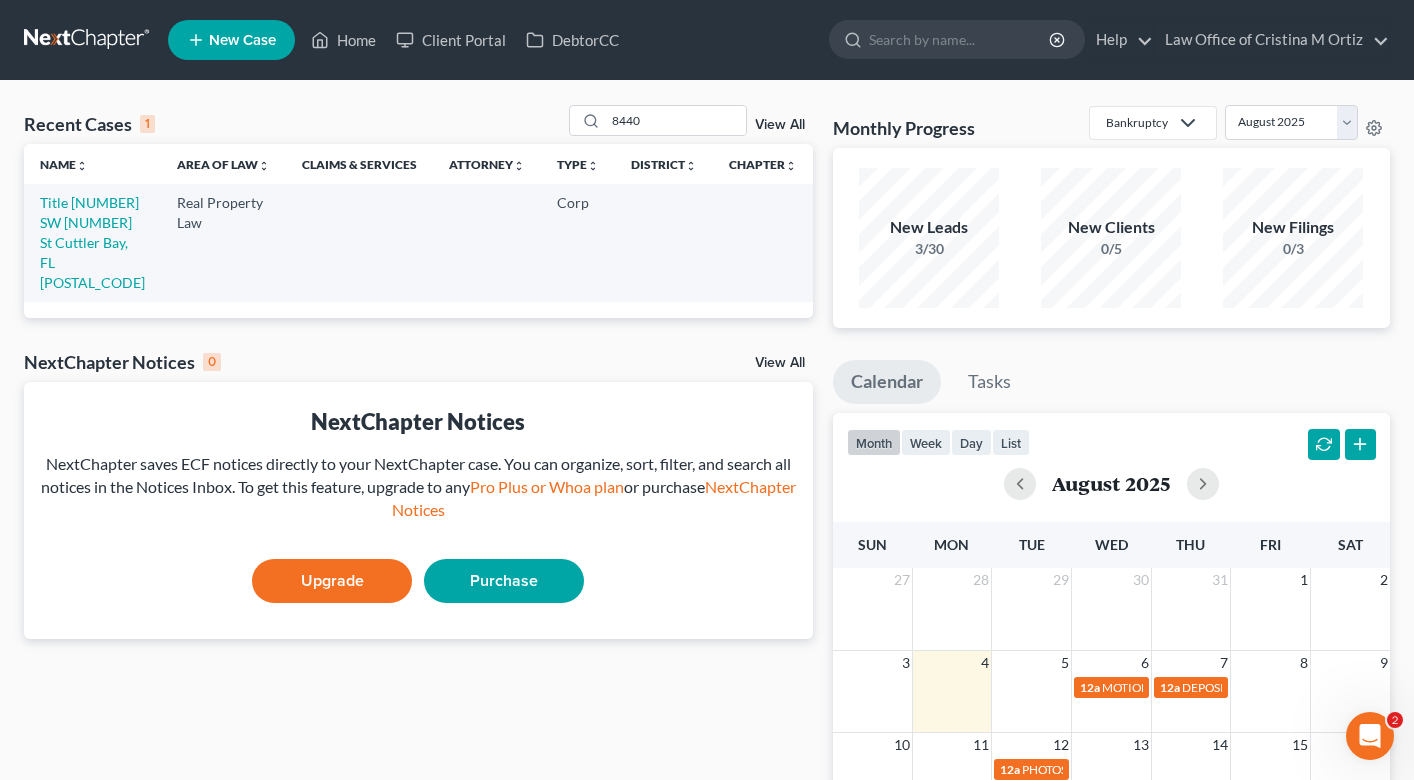 click on "Title [NUMBER] SW [NUMBER] St Cuttler Bay, FL [POSTAL_CODE]" at bounding box center (92, 242) 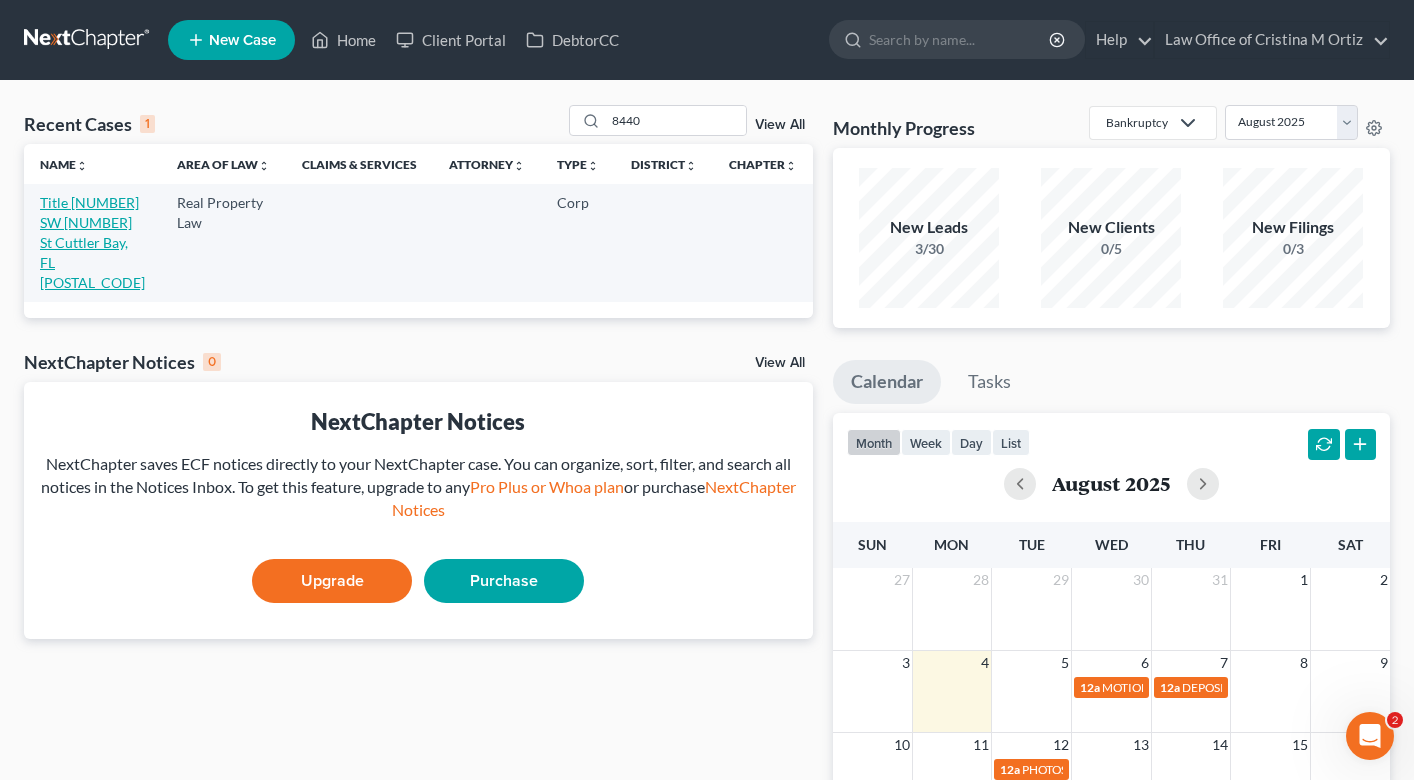 click on "Title [NUMBER] SW [NUMBER] St Cuttler Bay, FL [POSTAL_CODE]" at bounding box center [92, 242] 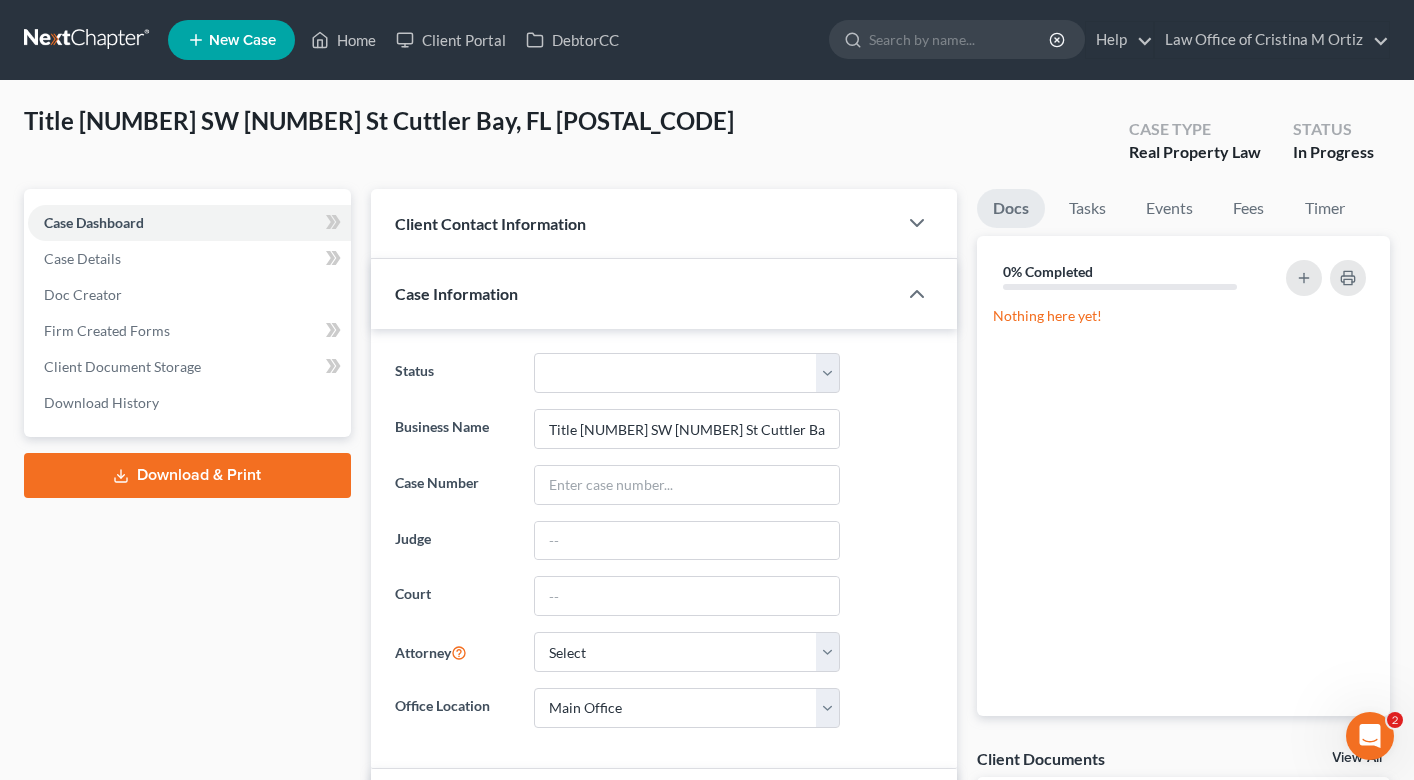 scroll, scrollTop: 87, scrollLeft: 0, axis: vertical 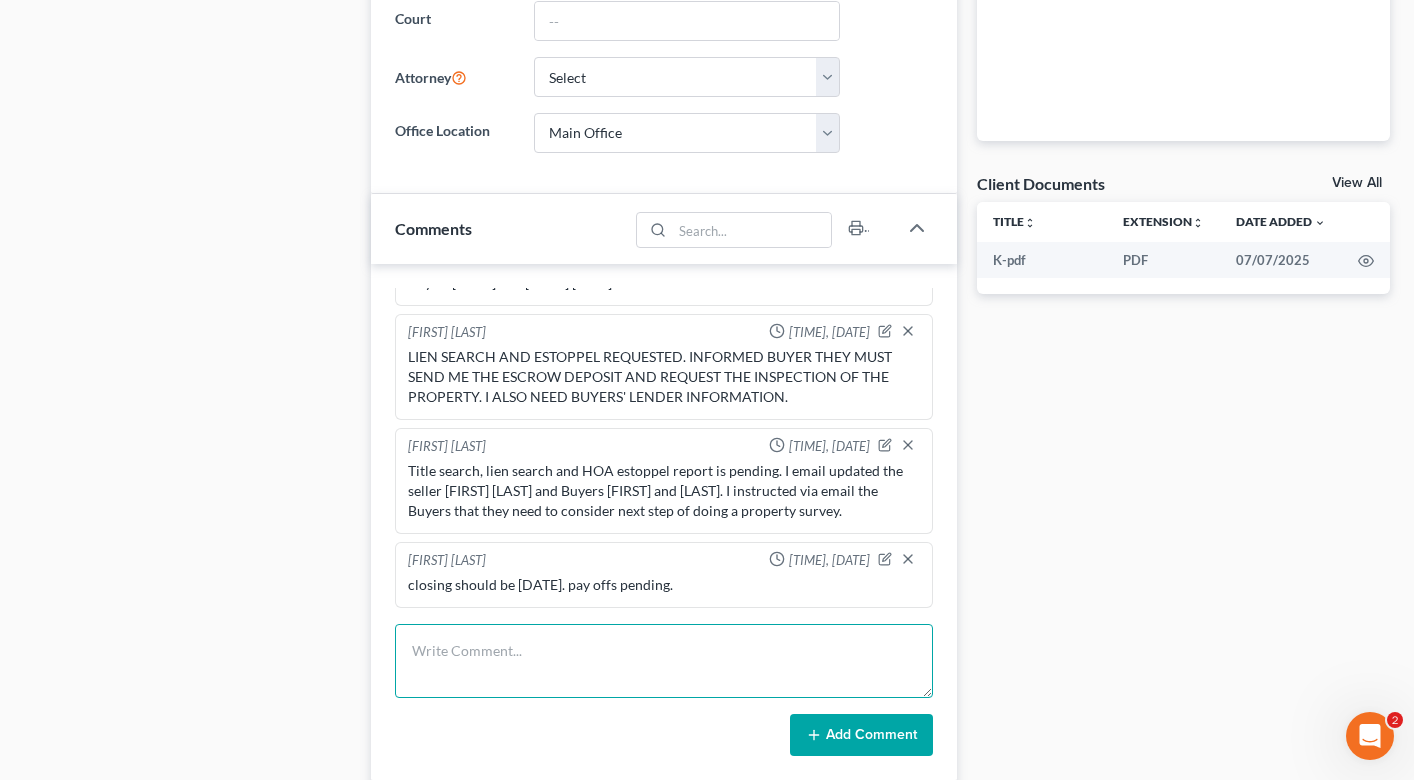 click at bounding box center (664, 661) 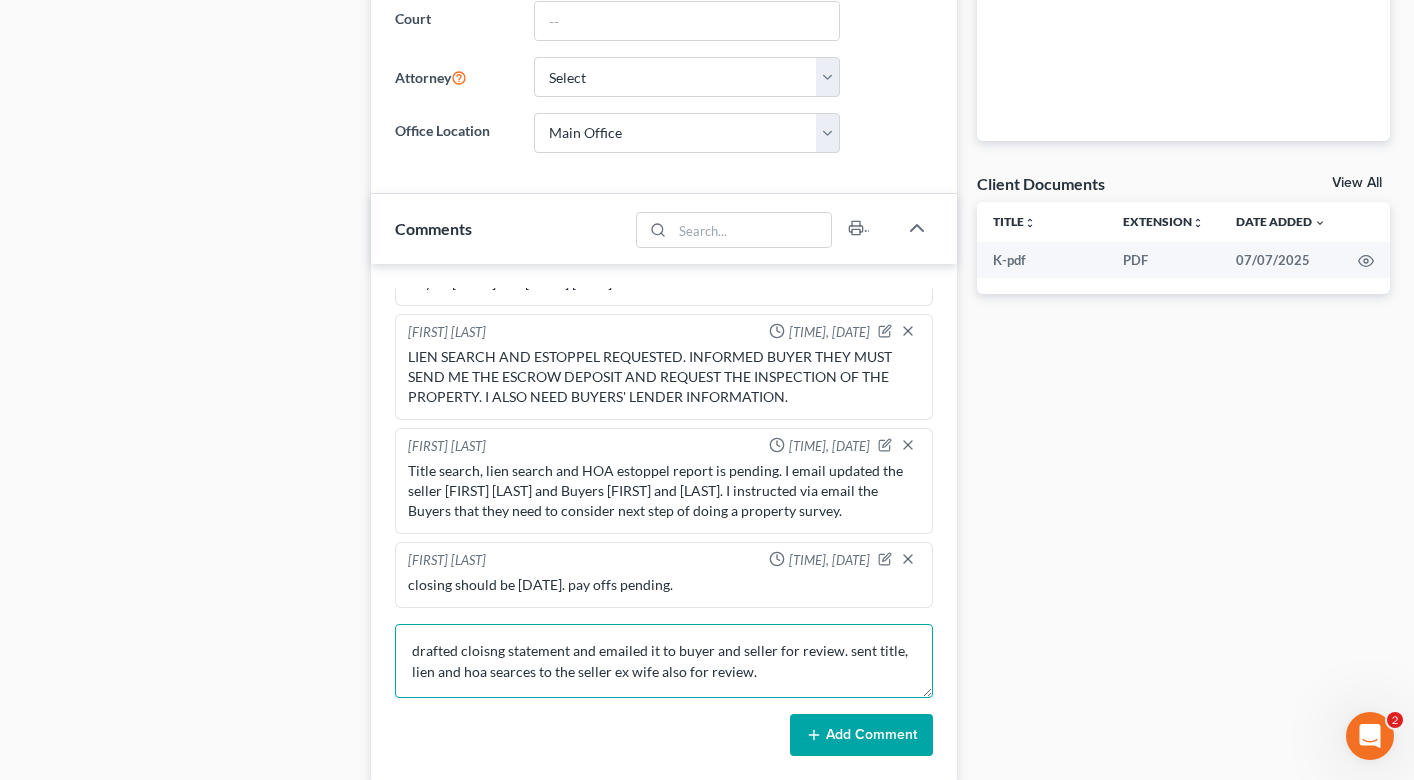 click on "drafted cloisng statement and emailed it to buyer and seller for review. sent title, lien and hoa searces to the seller ex wife also for review." at bounding box center [664, 661] 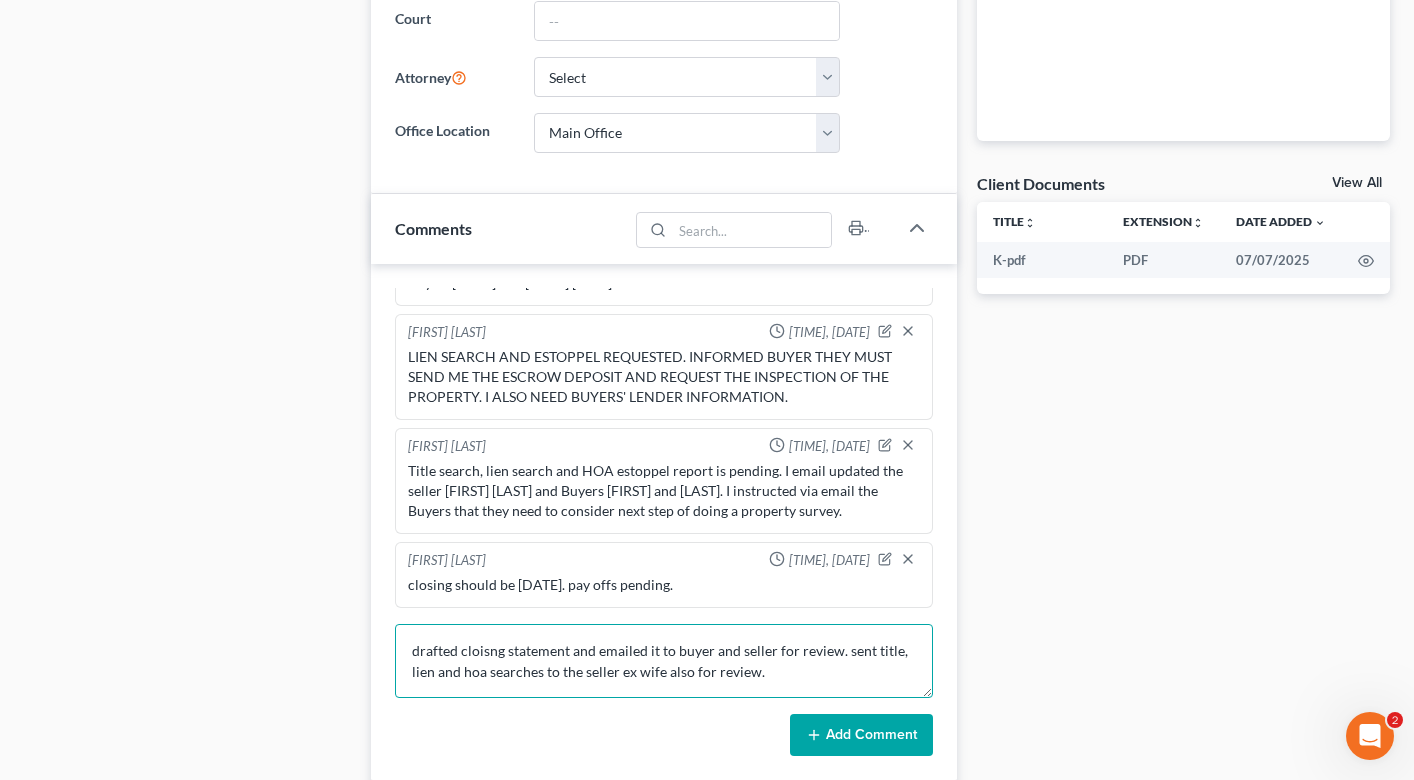 click on "drafted cloisng statement and emailed it to buyer and seller for review. sent title, lien and hoa searches to the seller ex wife also for review." at bounding box center (664, 661) 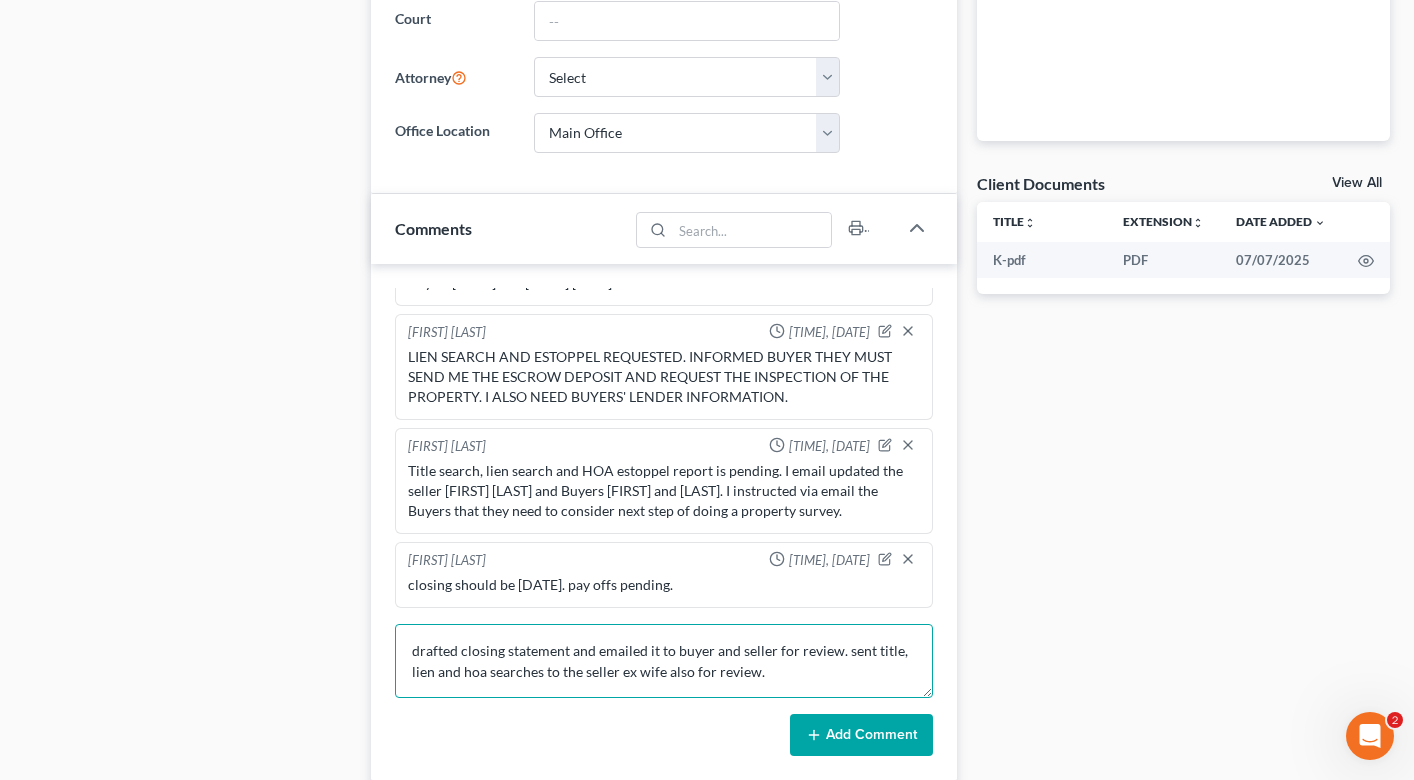 click on "drafted closing statement and emailed it to buyer and seller for review. sent title, lien and hoa searches to the seller ex wife also for review." at bounding box center (664, 661) 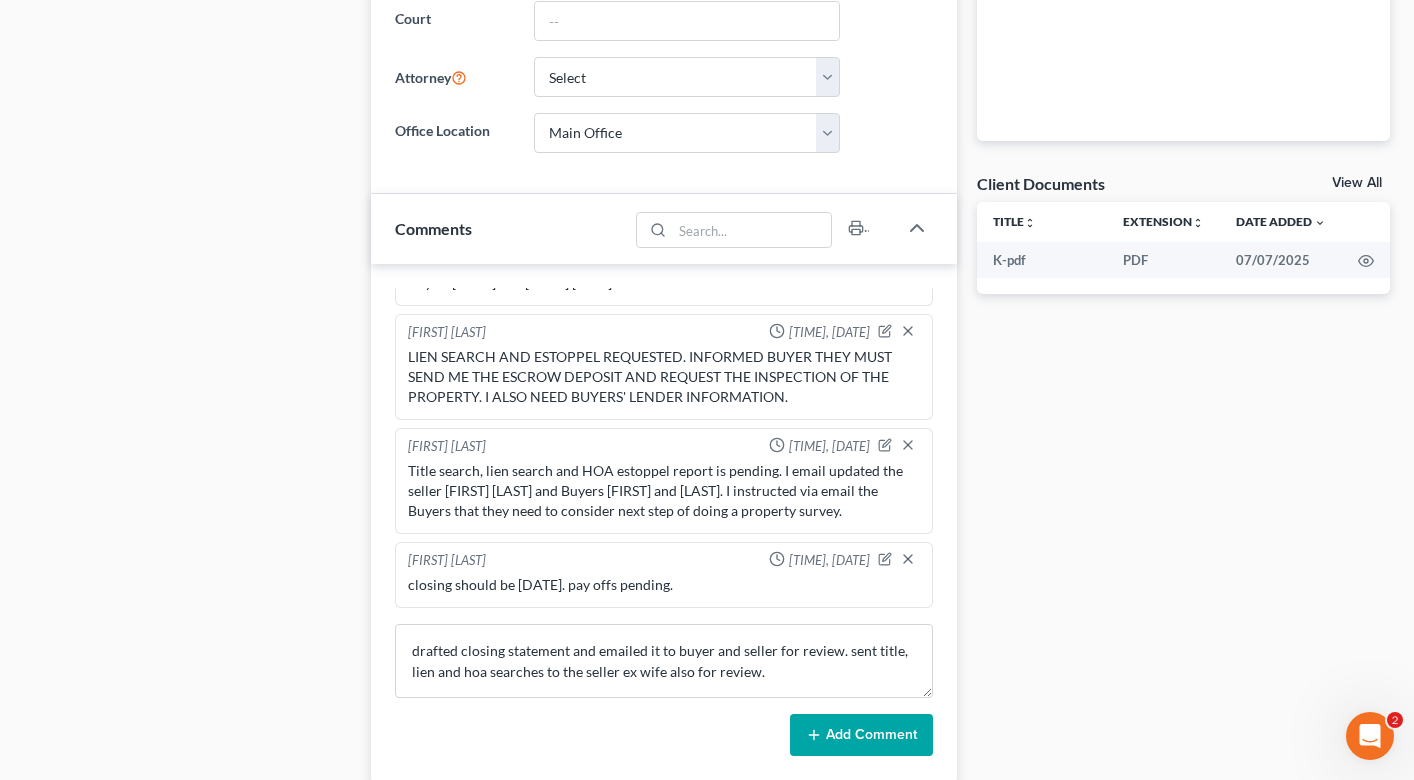 click on "Add Comment" at bounding box center (861, 735) 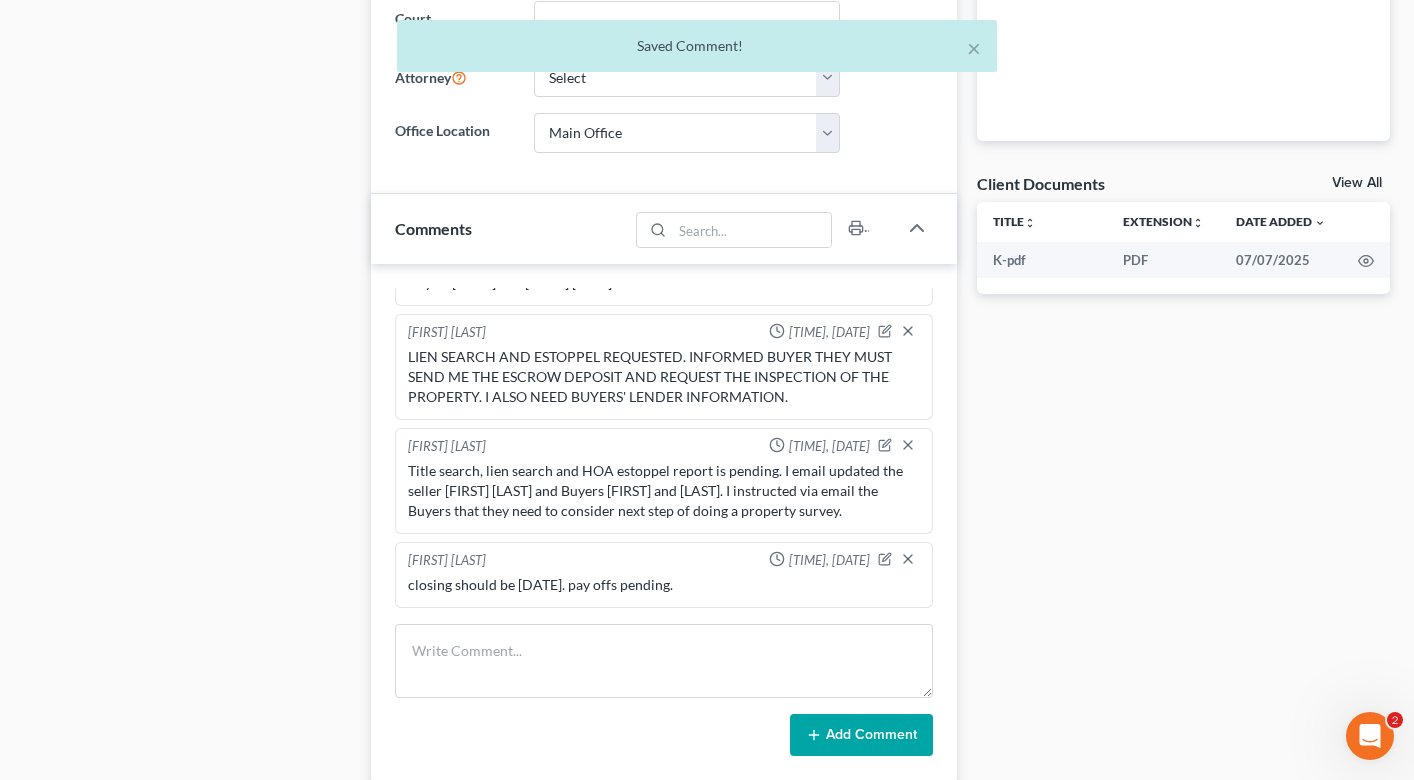 scroll, scrollTop: 181, scrollLeft: 0, axis: vertical 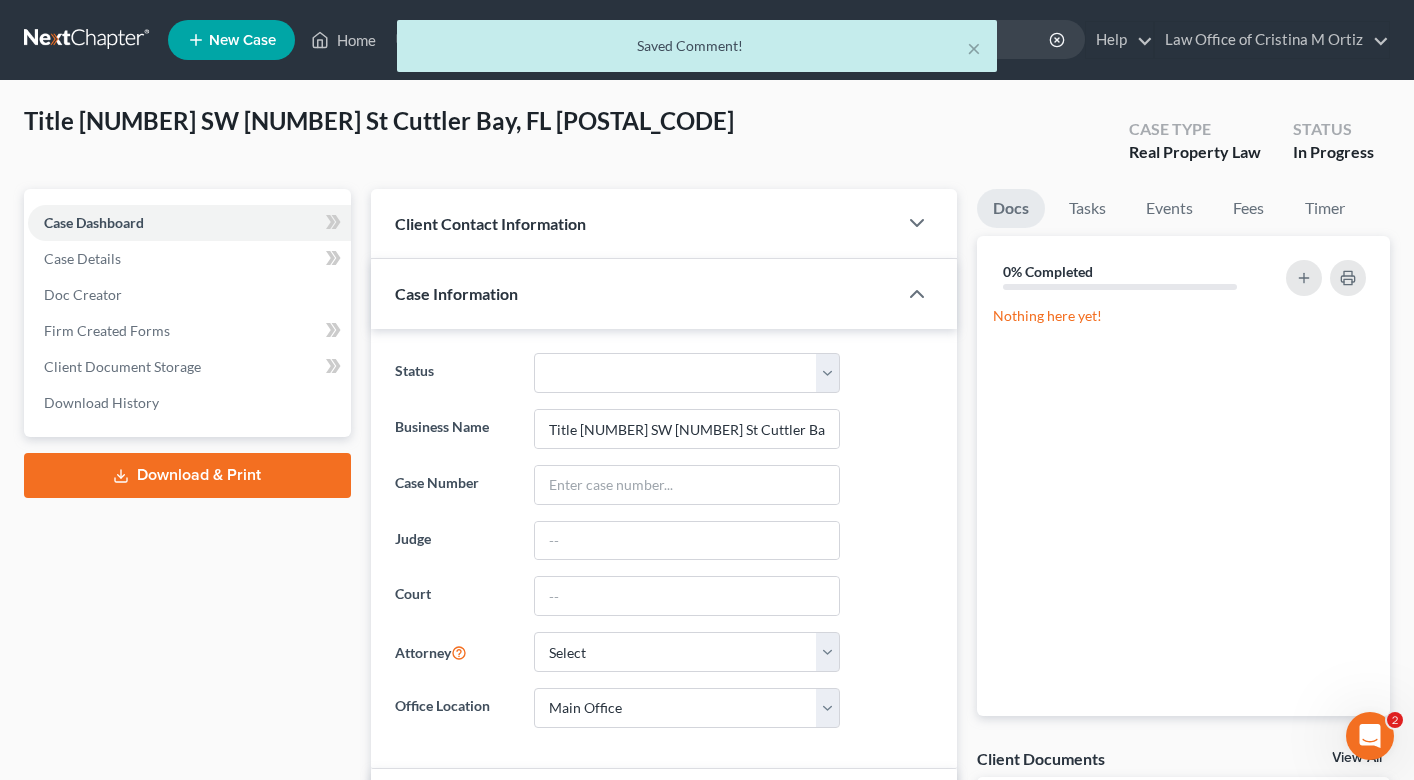 click on "×                     Saved Comment!" at bounding box center (697, 51) 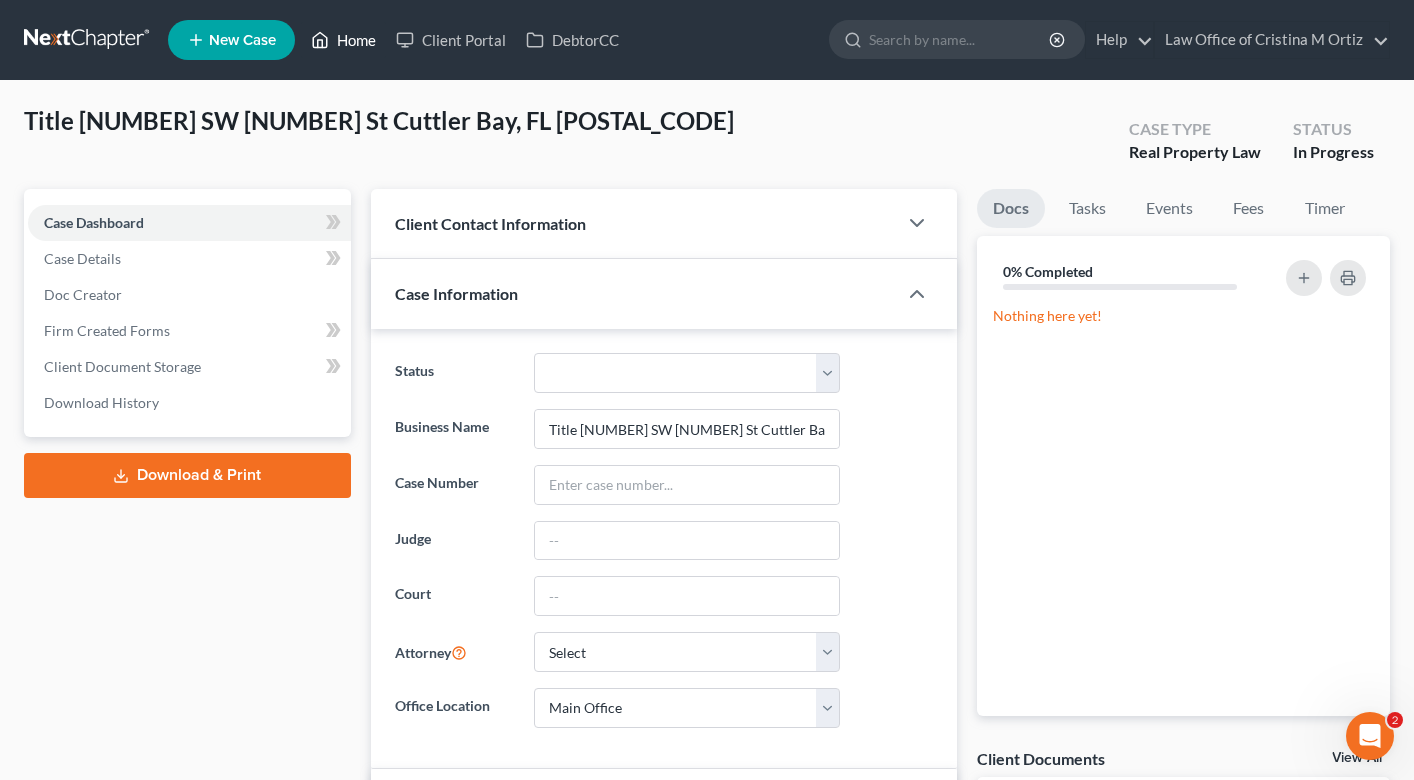 click 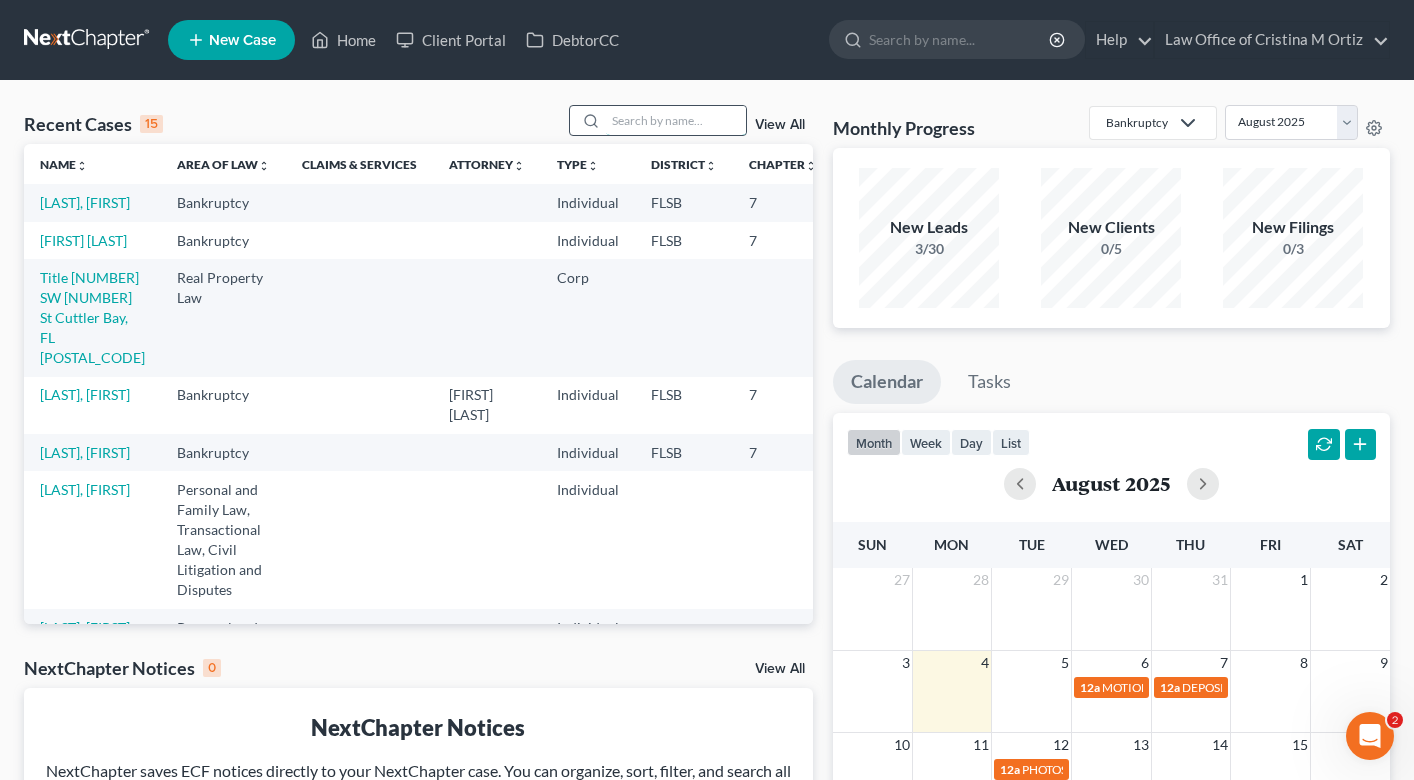click at bounding box center (676, 120) 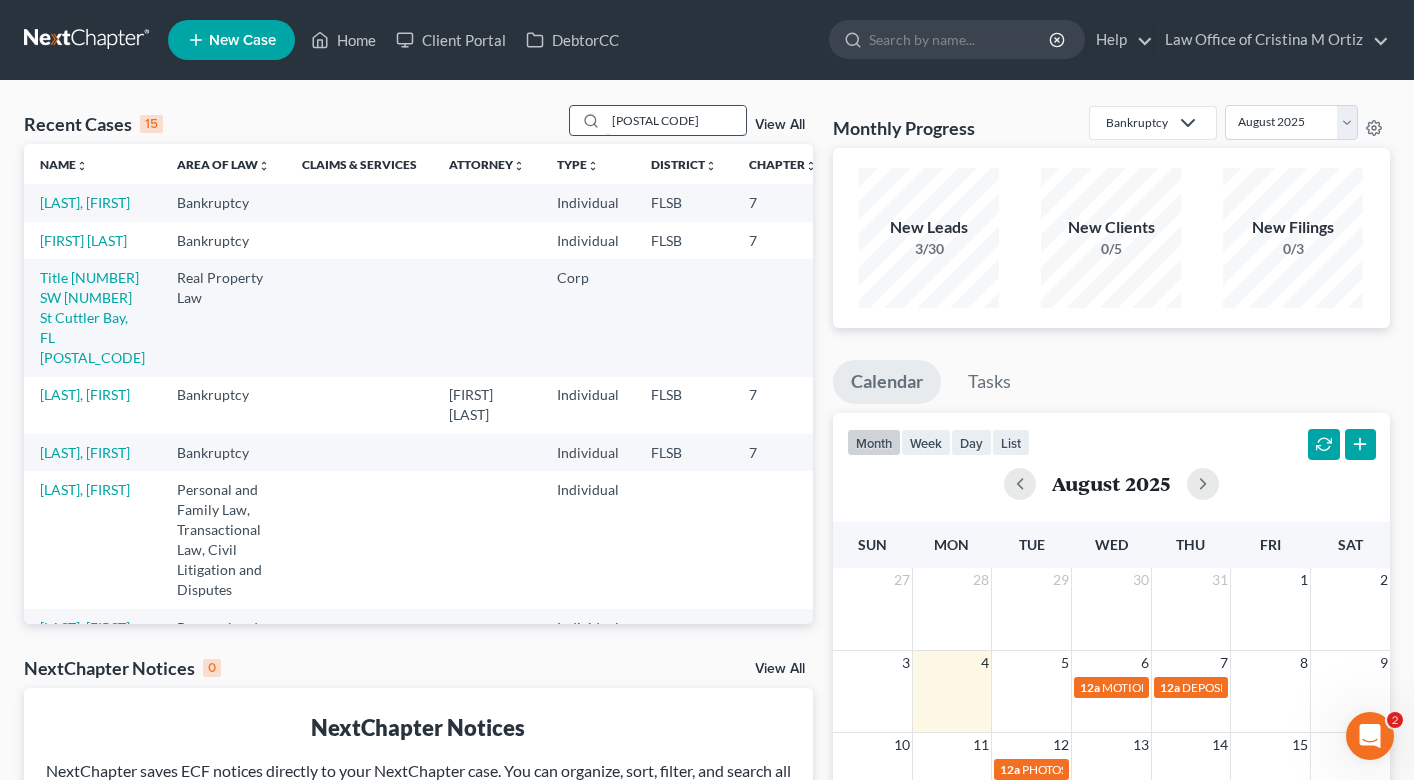 type on "[POSTAL CODE]" 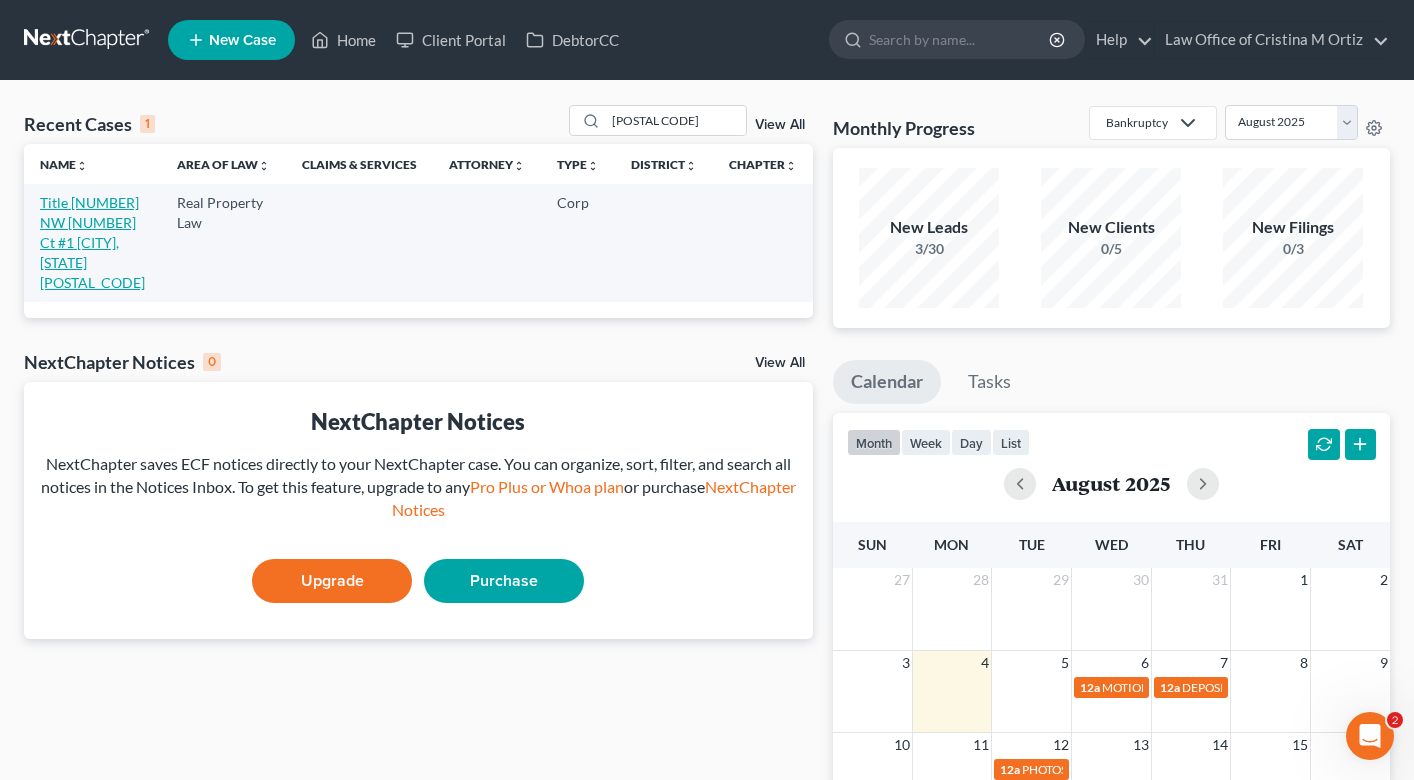 click on "Title [NUMBER] NW [NUMBER] Ct #1 [CITY], [STATE] [POSTAL_CODE]" at bounding box center (92, 242) 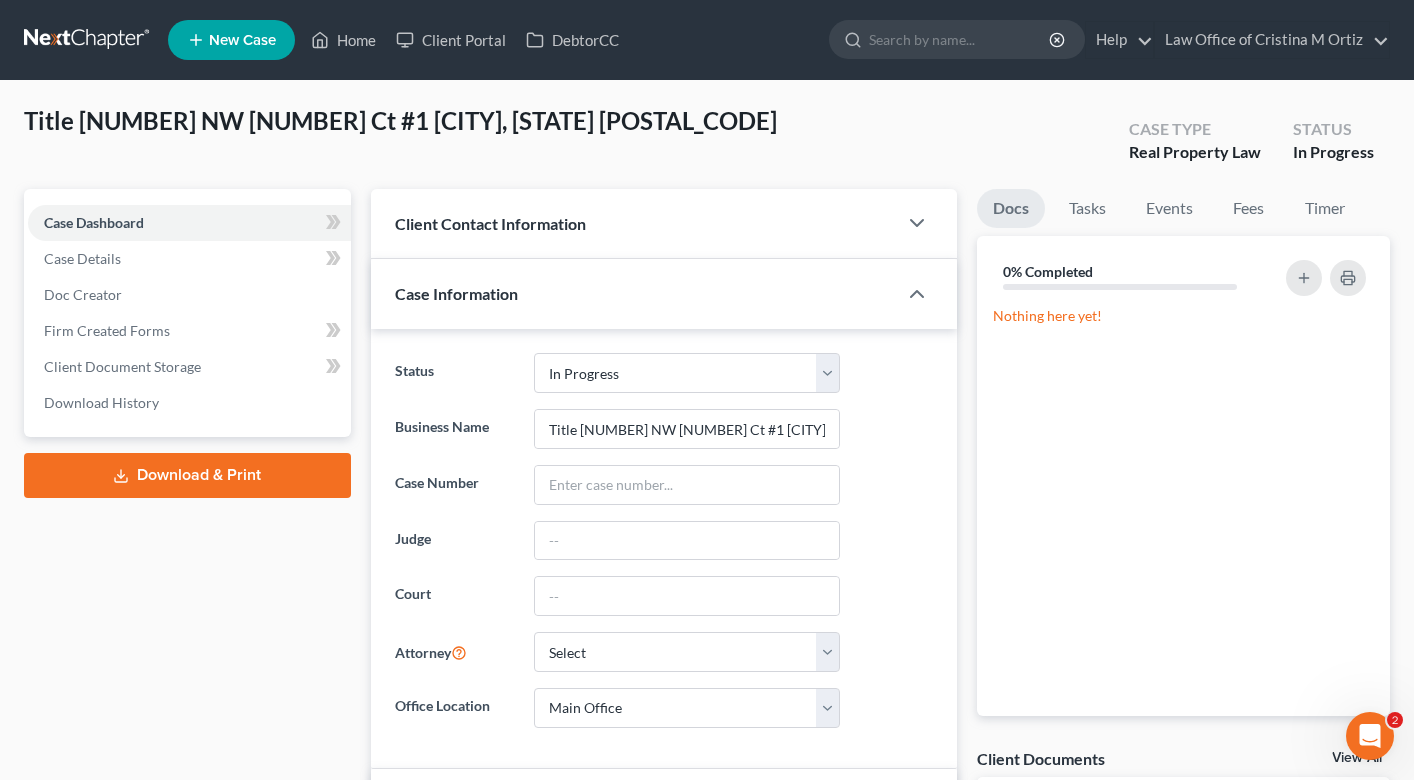 scroll, scrollTop: 91, scrollLeft: 0, axis: vertical 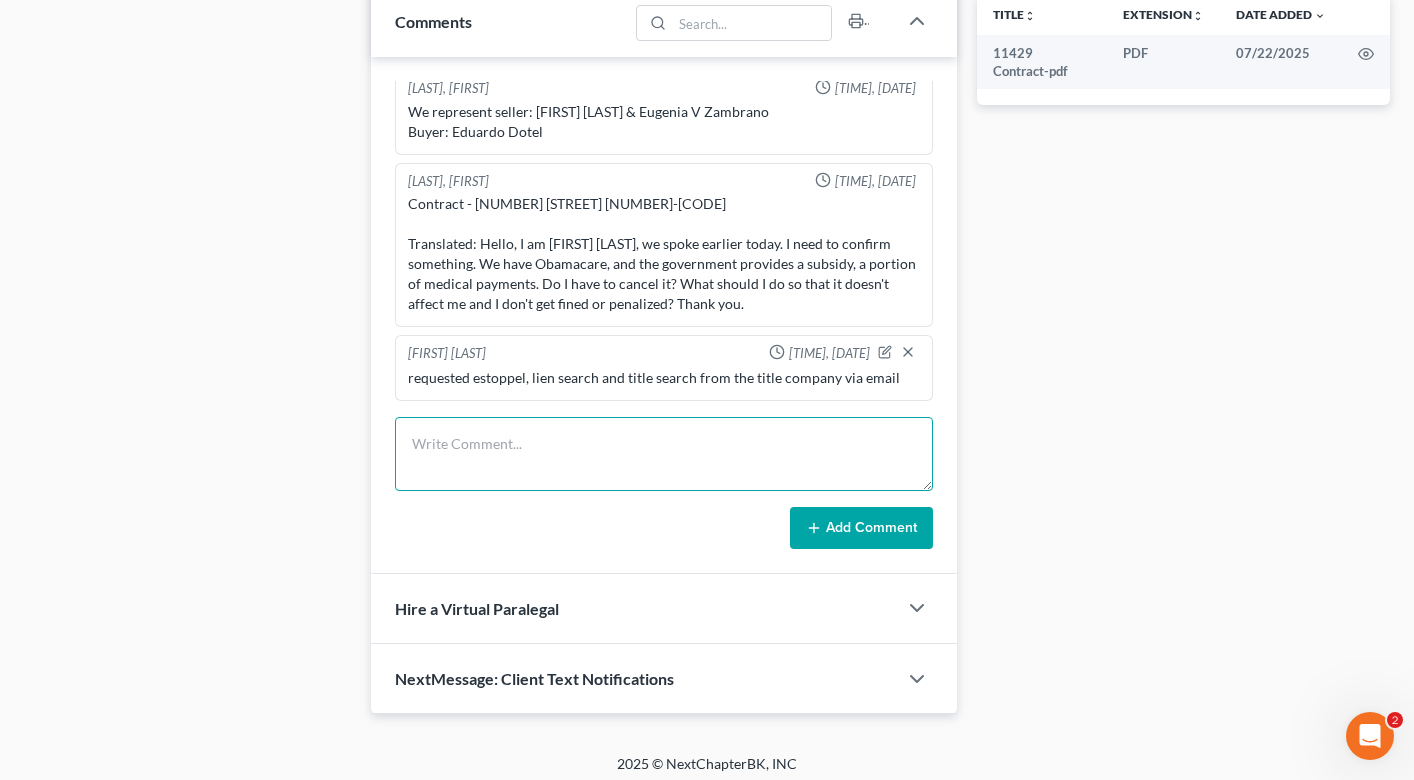 click at bounding box center [664, 454] 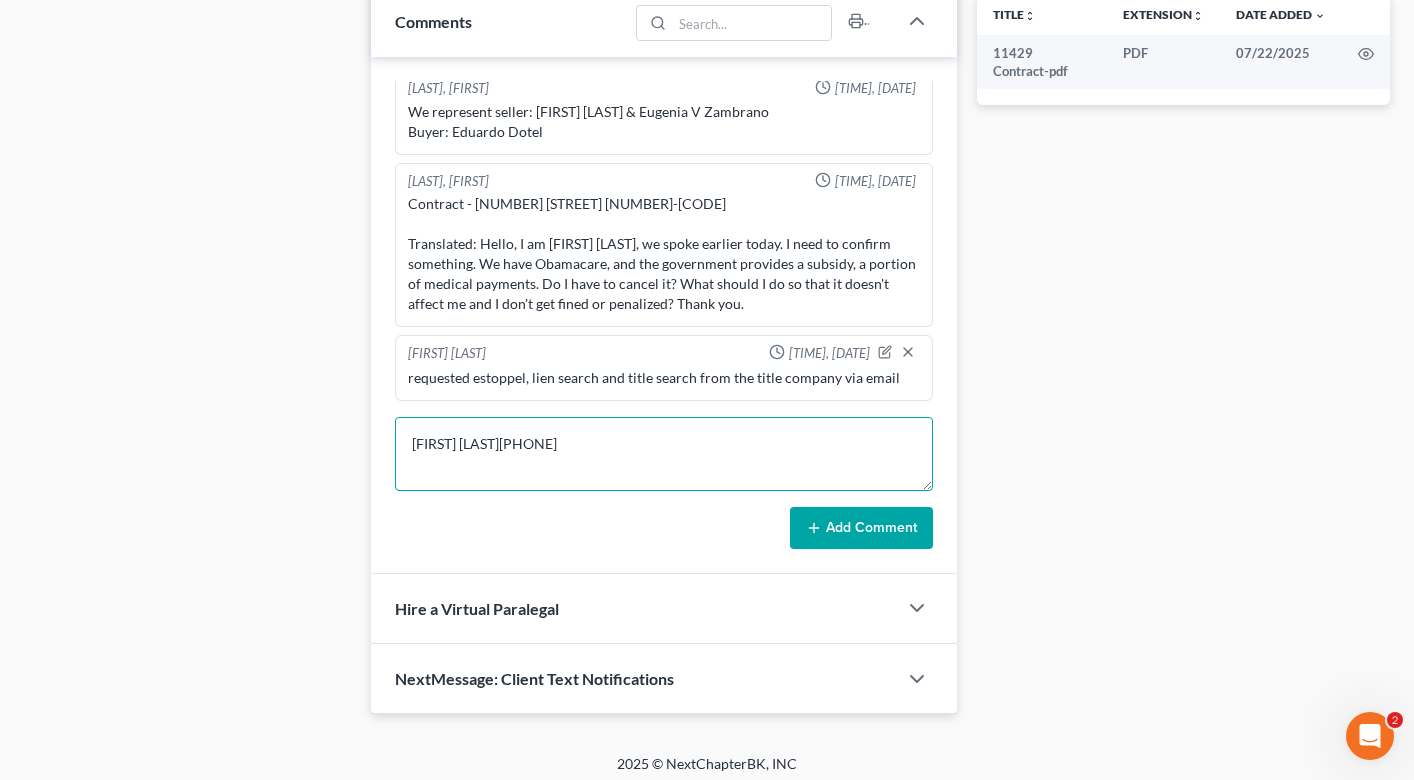 click on "[FIRST] [LAST][PHONE]" at bounding box center (664, 454) 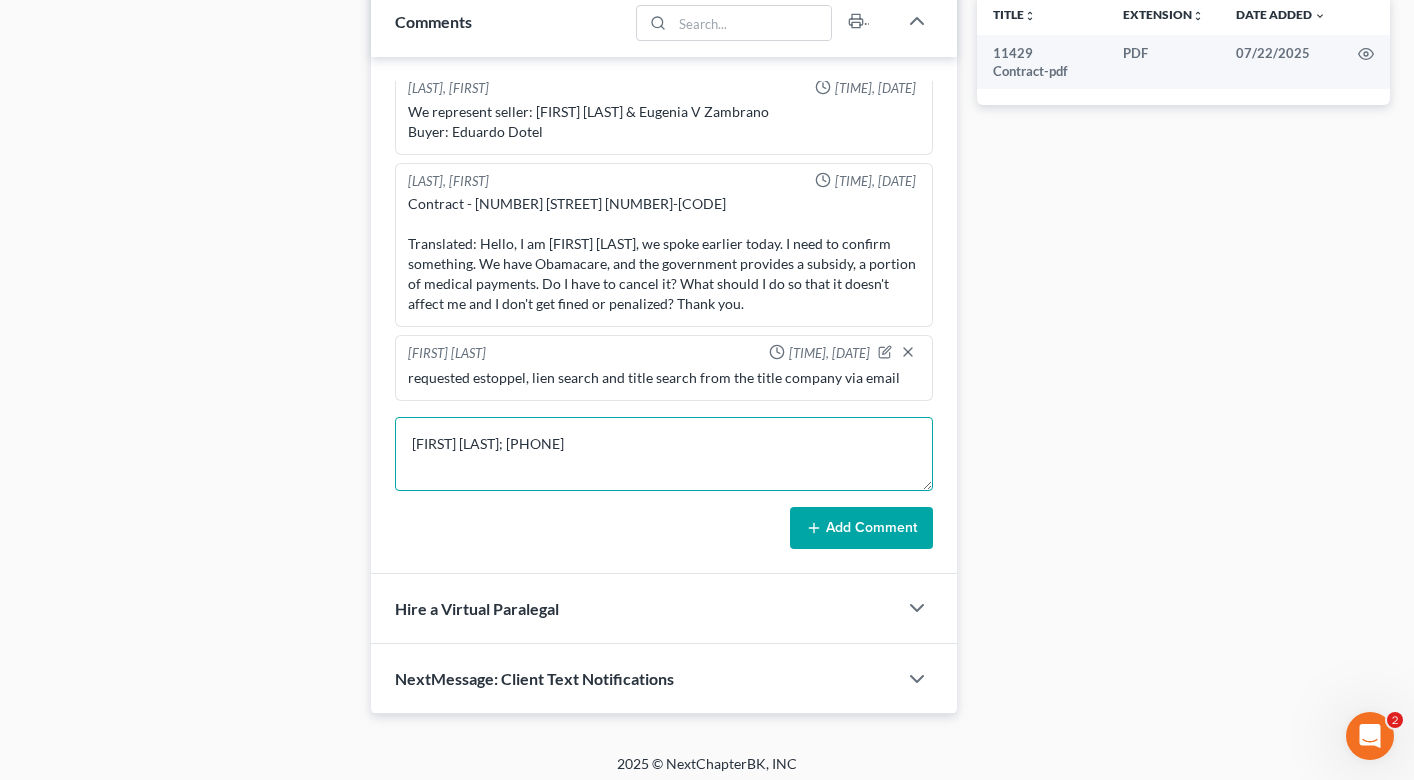 click on "[FIRST] [LAST]; [PHONE]" at bounding box center [664, 454] 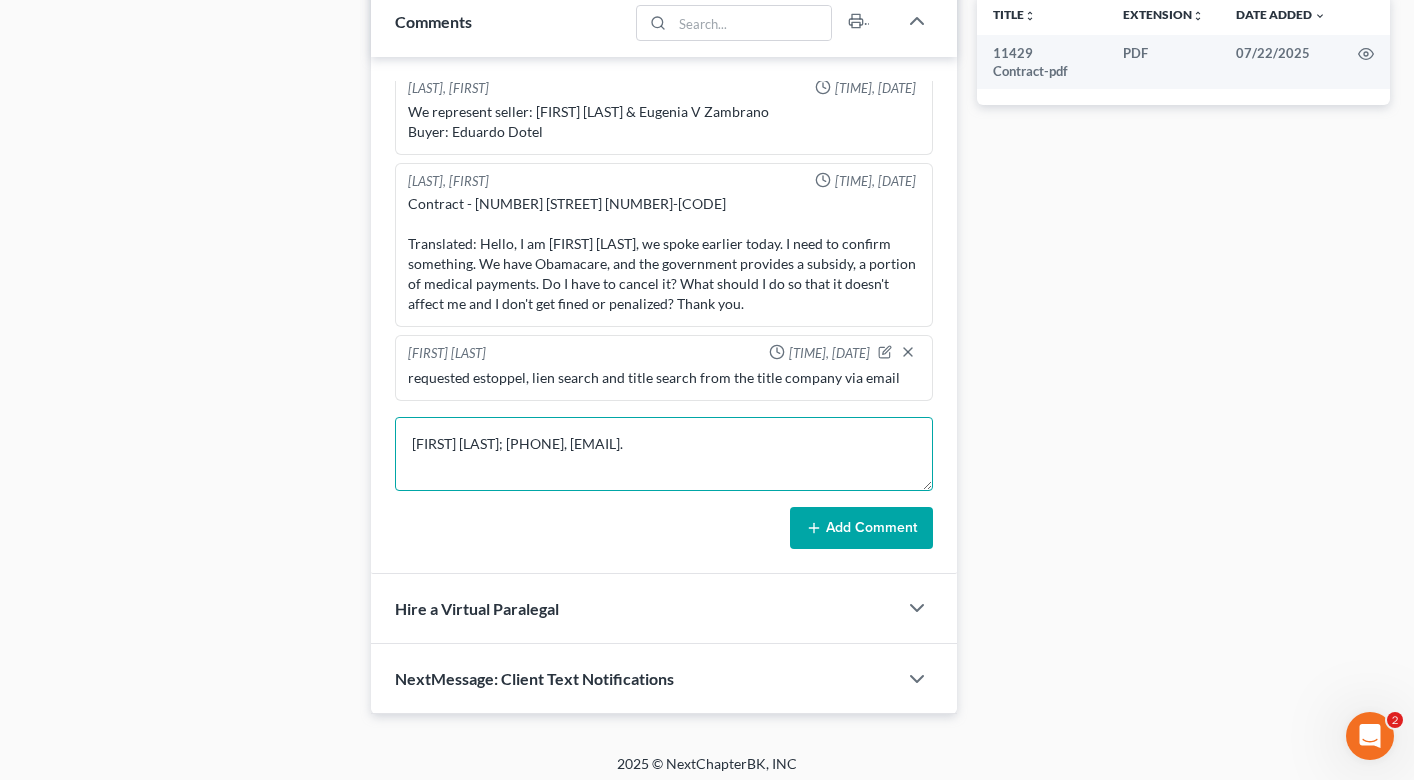 type on "[FIRST] [LAST]; [PHONE], [EMAIL]." 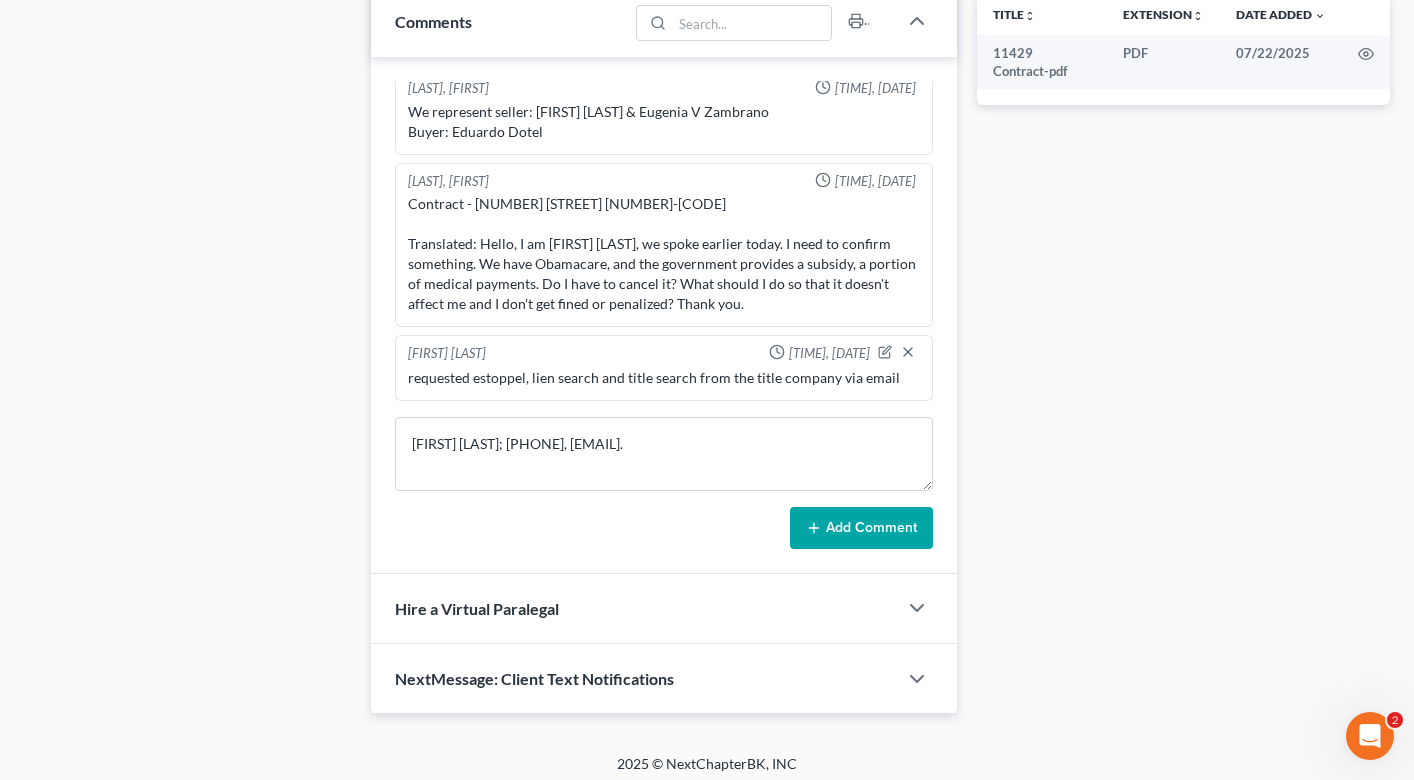 click on "Add Comment" at bounding box center (861, 528) 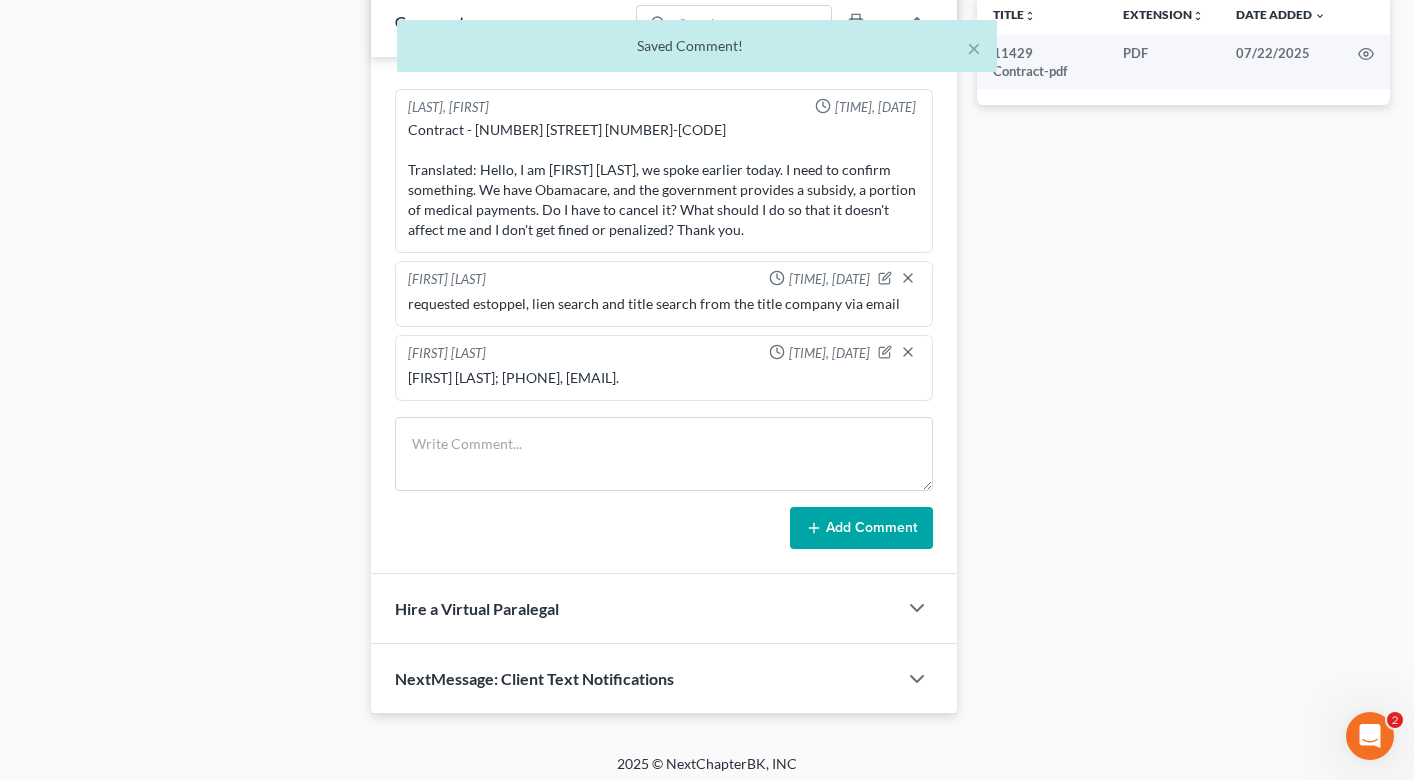 scroll, scrollTop: 165, scrollLeft: 0, axis: vertical 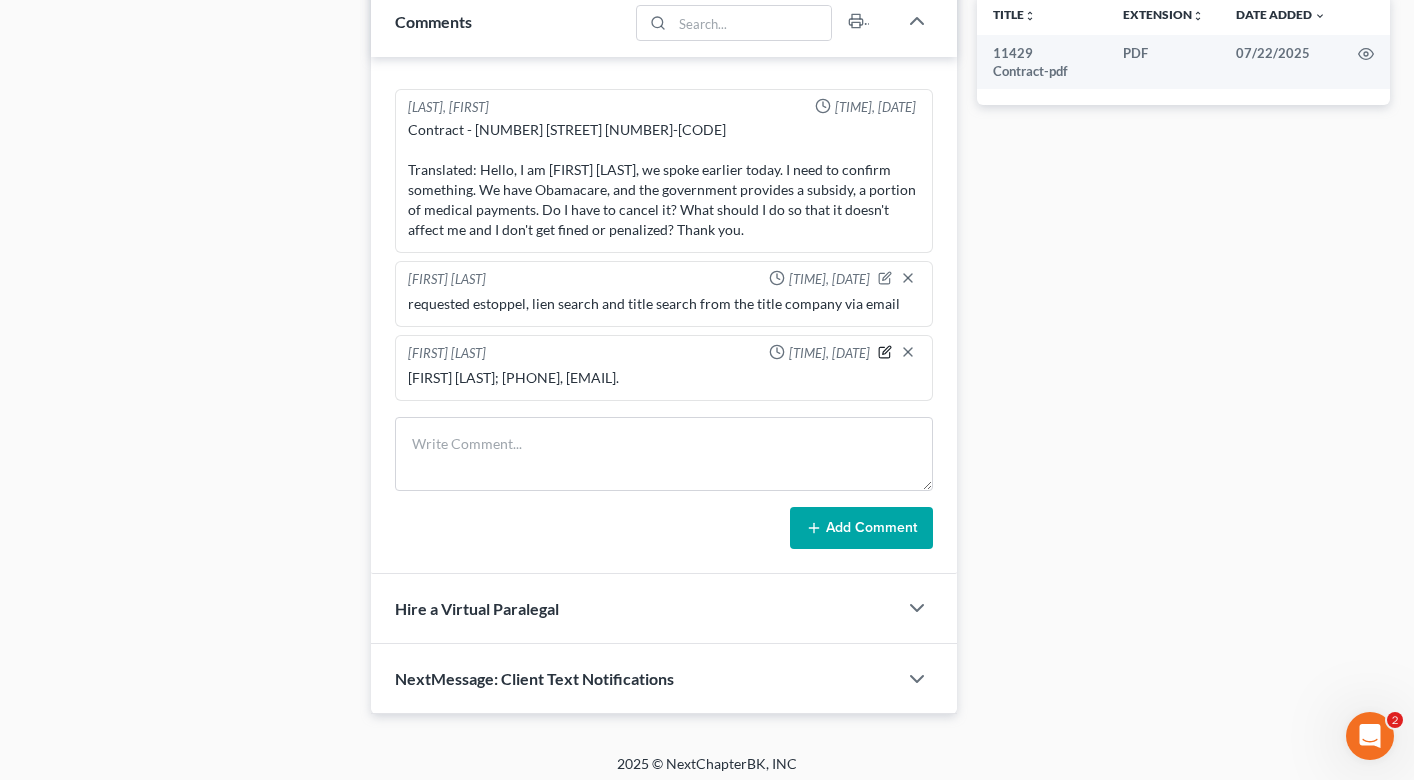 click 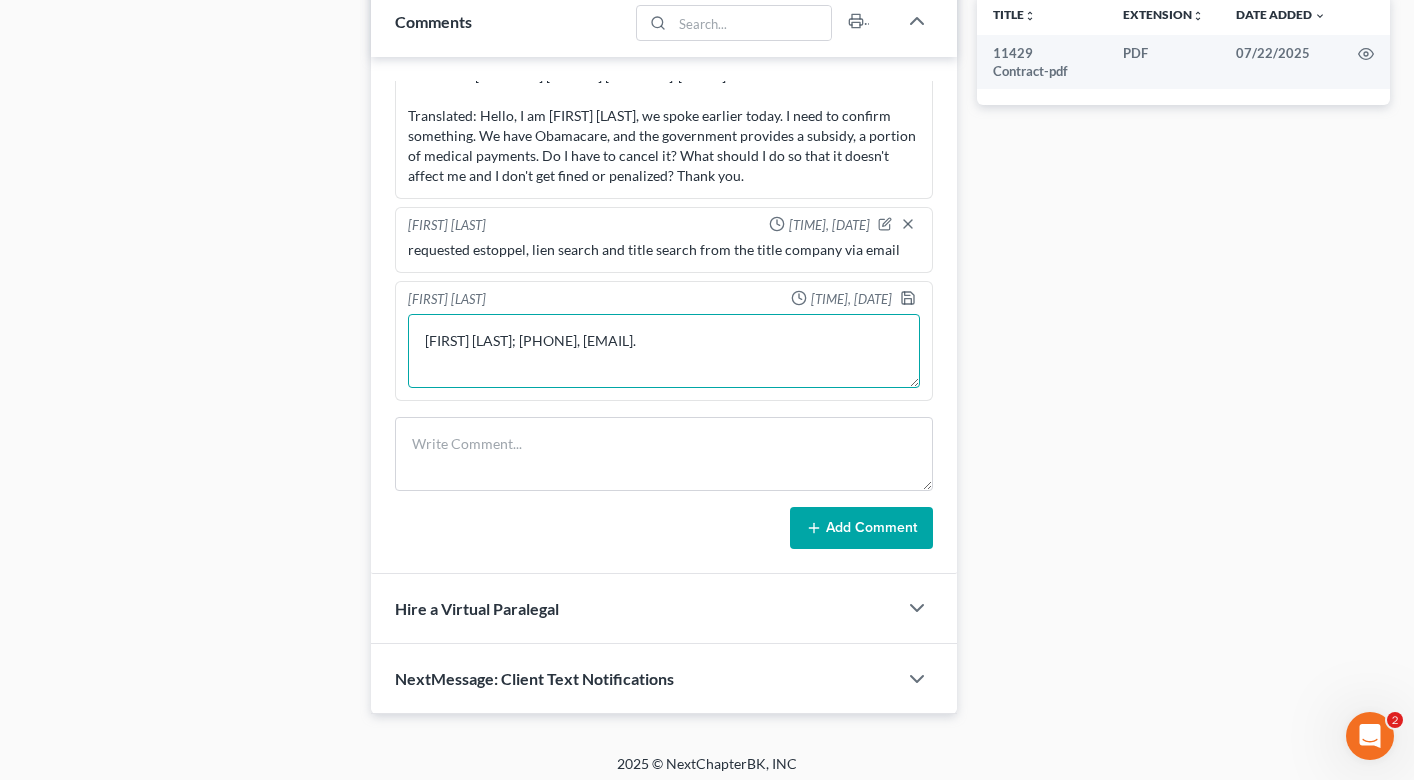 click on "[FIRST] [LAST]; [PHONE], [EMAIL]." at bounding box center (664, 351) 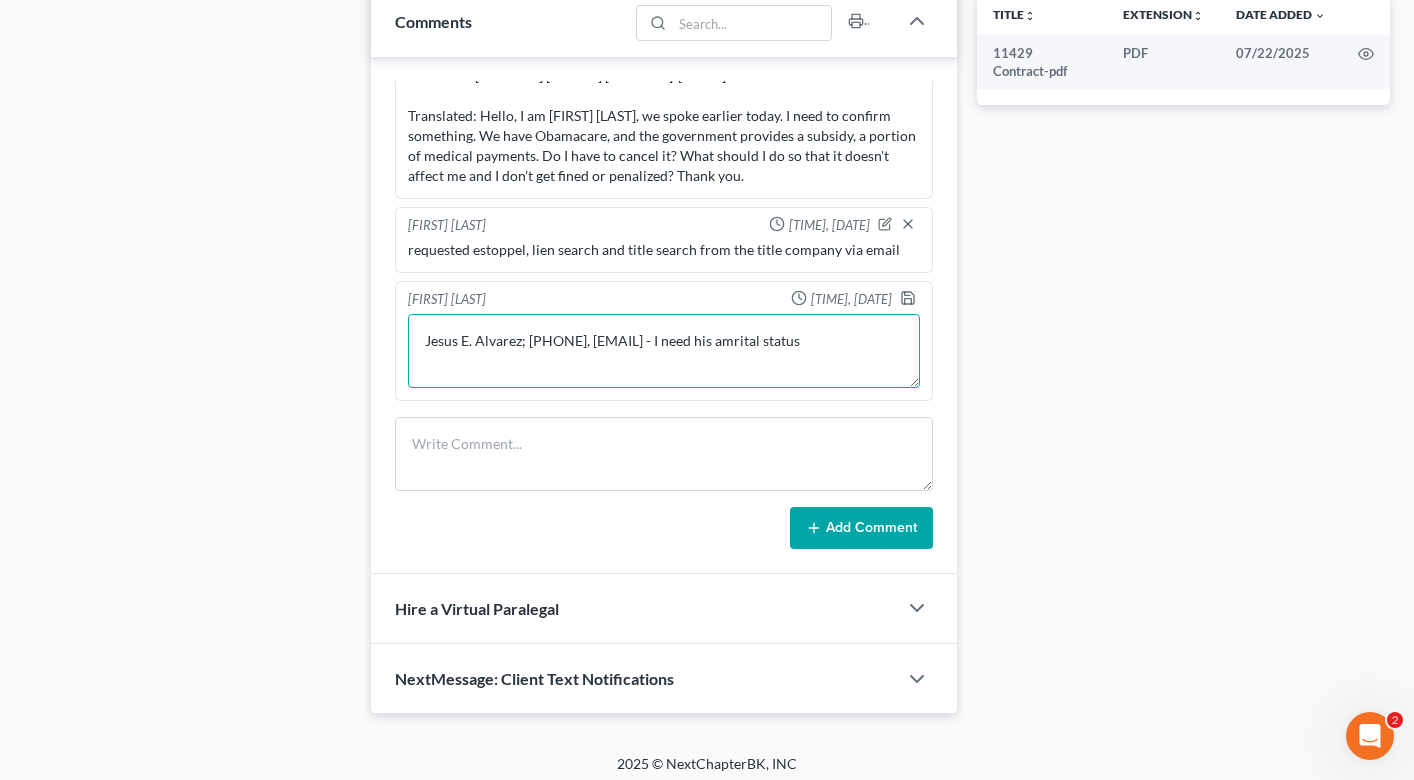 scroll, scrollTop: 189, scrollLeft: 0, axis: vertical 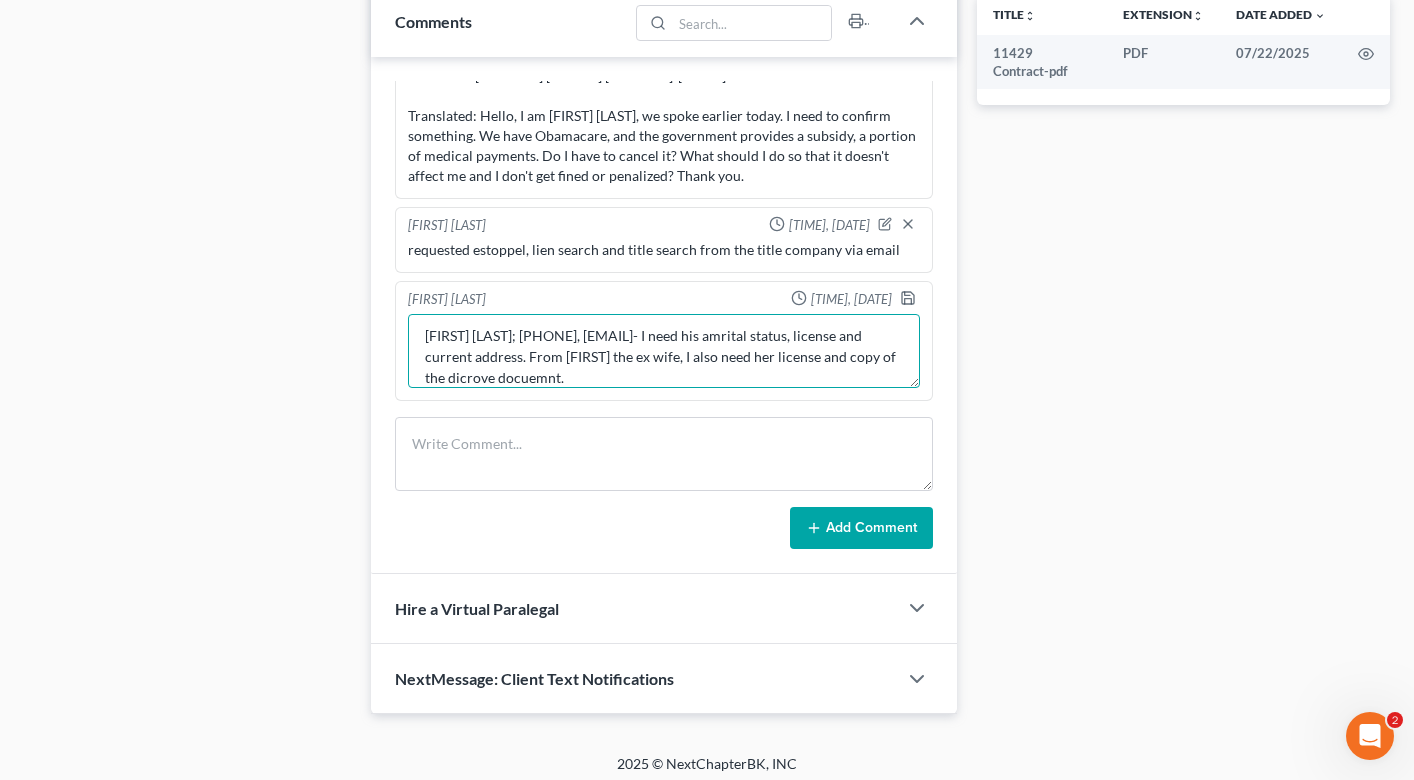 click on "[FIRST] [LAST]; [PHONE], [EMAIL]- I need his amrital status, license and current address. From [FIRST] the ex wife, I also need her license and copy of the dicrove docuemnt." at bounding box center (664, 351) 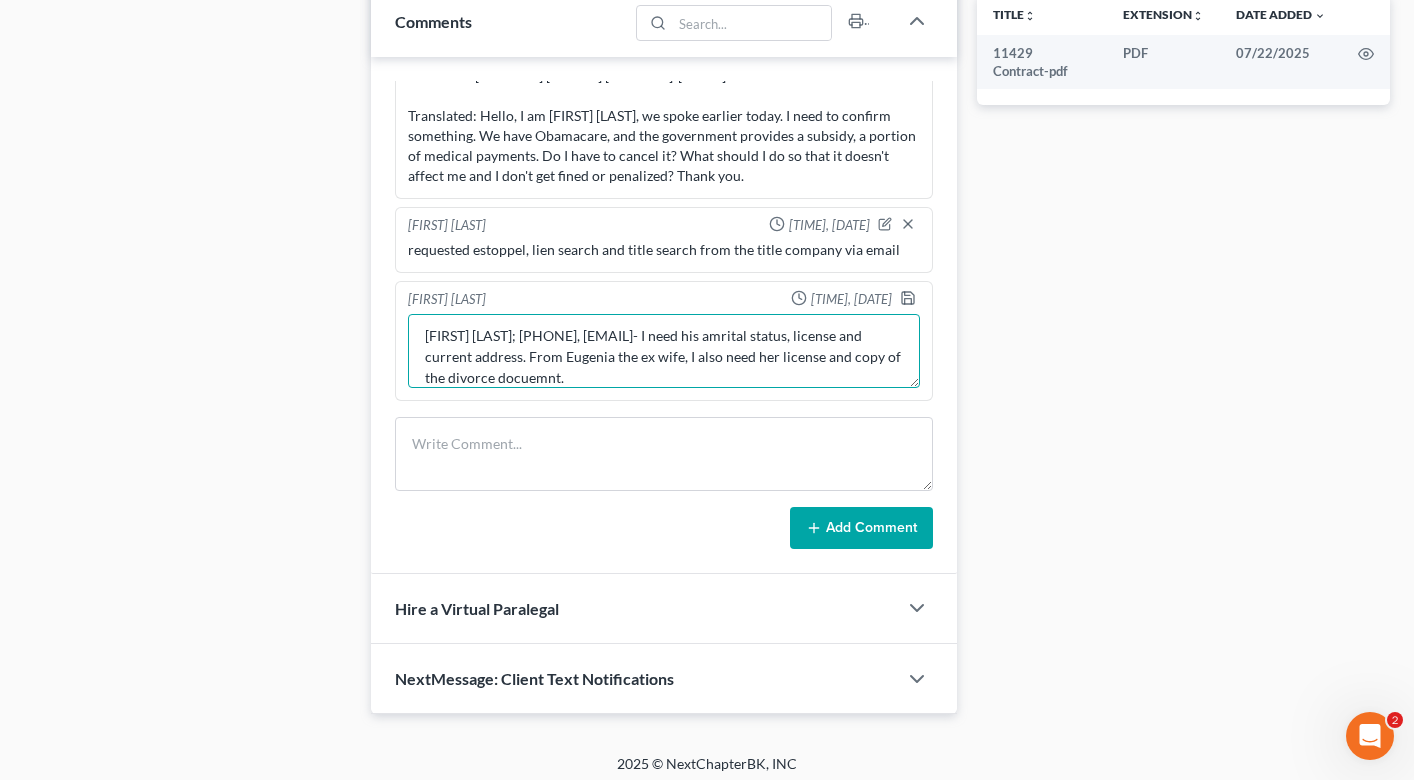 click on "[FIRST] [LAST]; [PHONE], [EMAIL]- I need his amrital status, license and current address. From Eugenia the ex wife, I also need her license and copy of the divorce docuemnt." at bounding box center (664, 351) 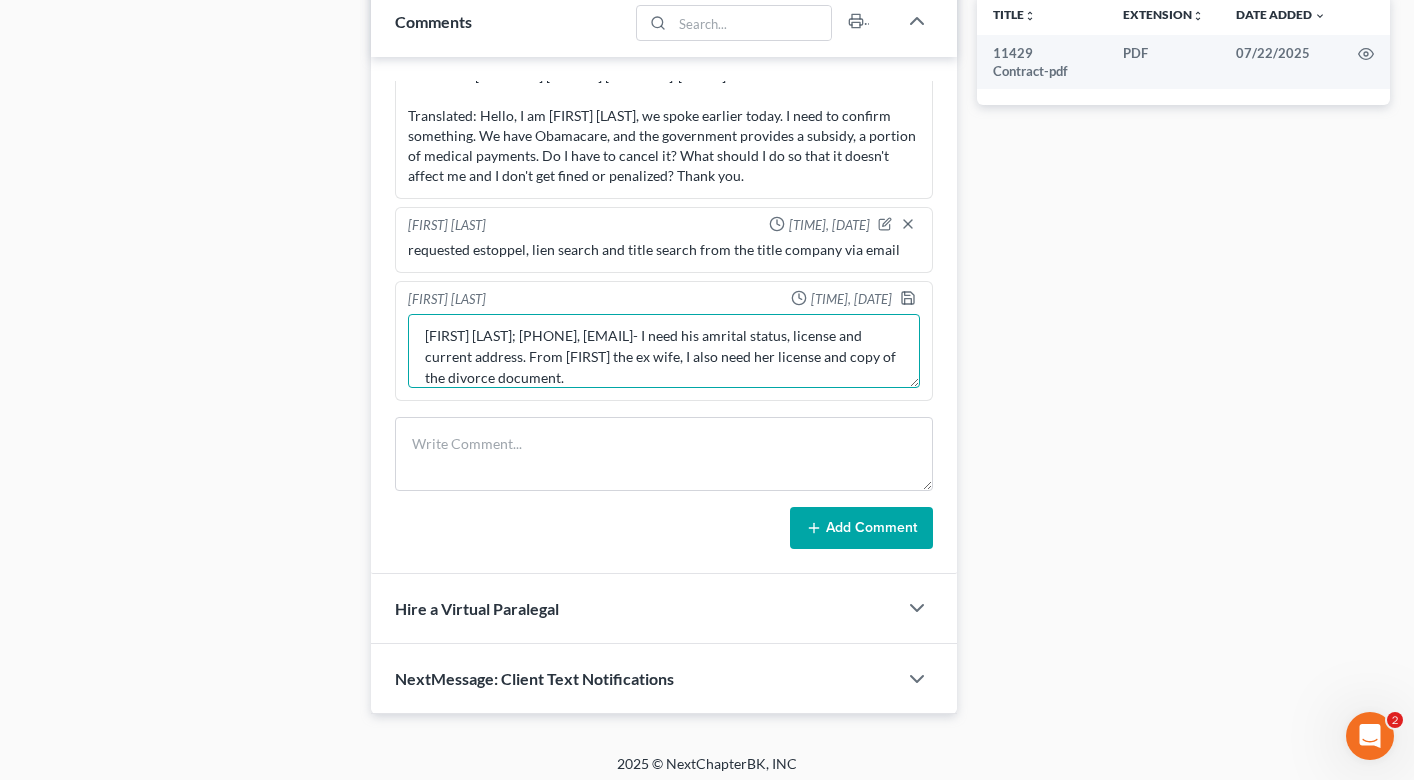 click on "[FIRST] [LAST]; [PHONE], [EMAIL]- I need his amrital status, license and current address. From [FIRST] the ex wife, I also need her license and copy of the divorce document." at bounding box center (664, 351) 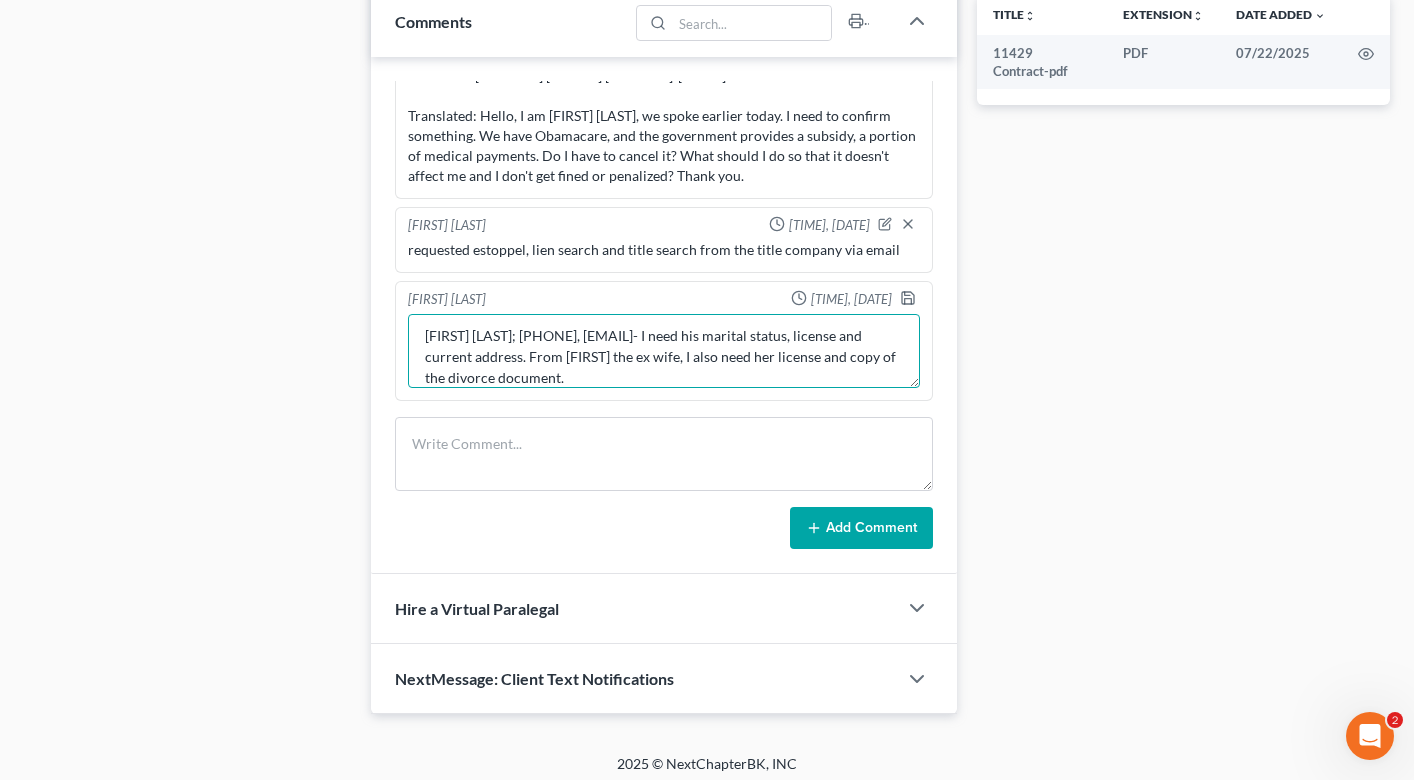 click on "[FIRST] [LAST]; [PHONE], [EMAIL]- I need his marital status, license and current address. From [FIRST] the ex wife, I also need her license and copy of the divorce document." at bounding box center (664, 351) 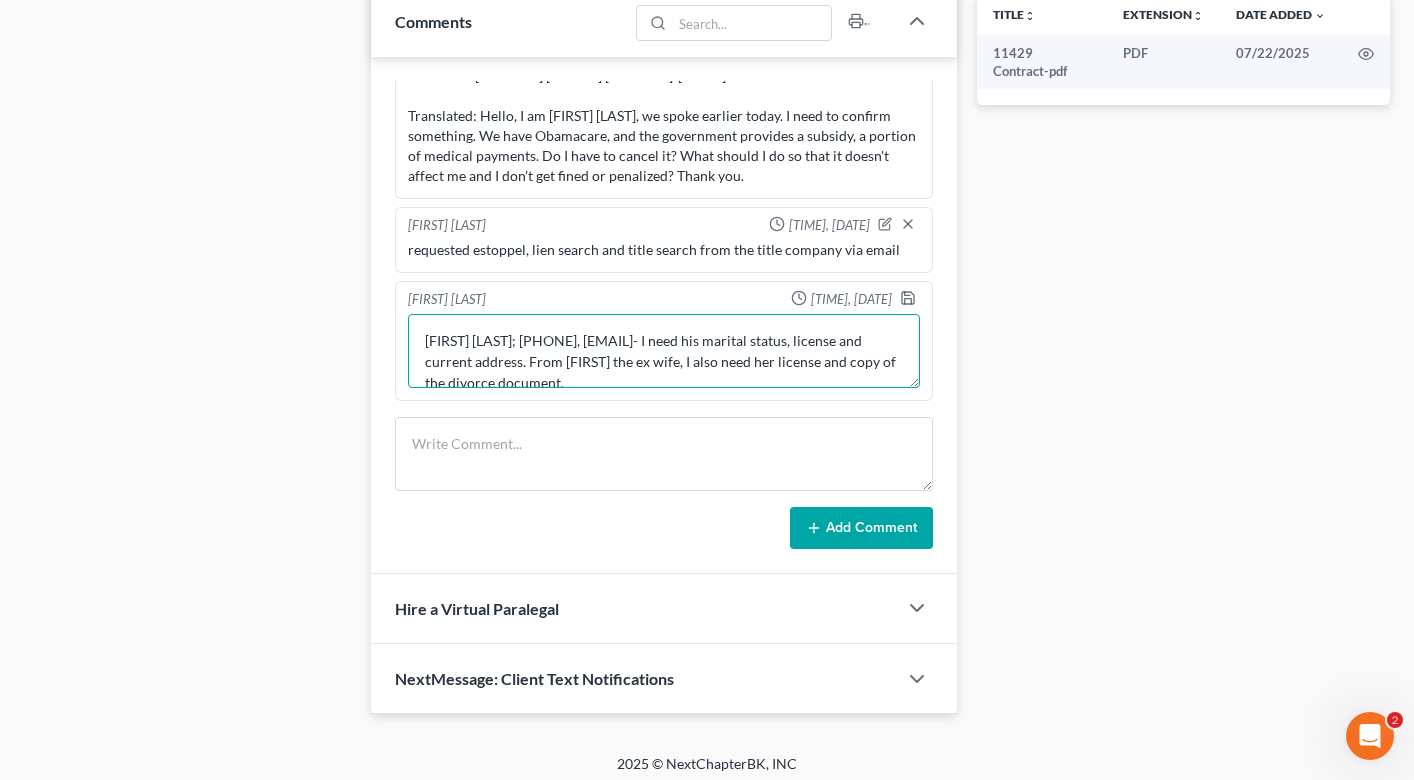 scroll, scrollTop: 21, scrollLeft: 0, axis: vertical 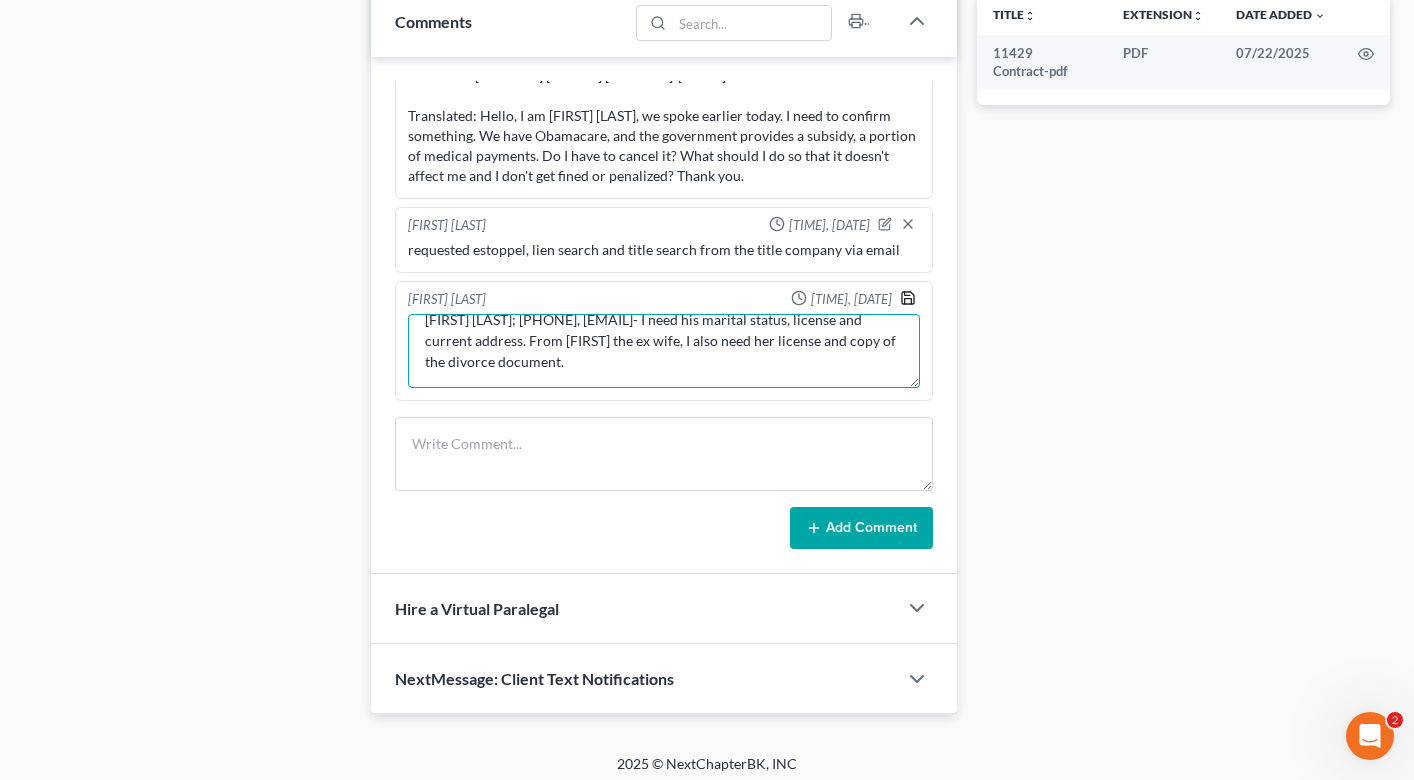 type on "[FIRST] [LAST]; [PHONE], [EMAIL]- I need his marital status, license and current address. From [FIRST] the ex wife, I also need her license and copy of the divorce document." 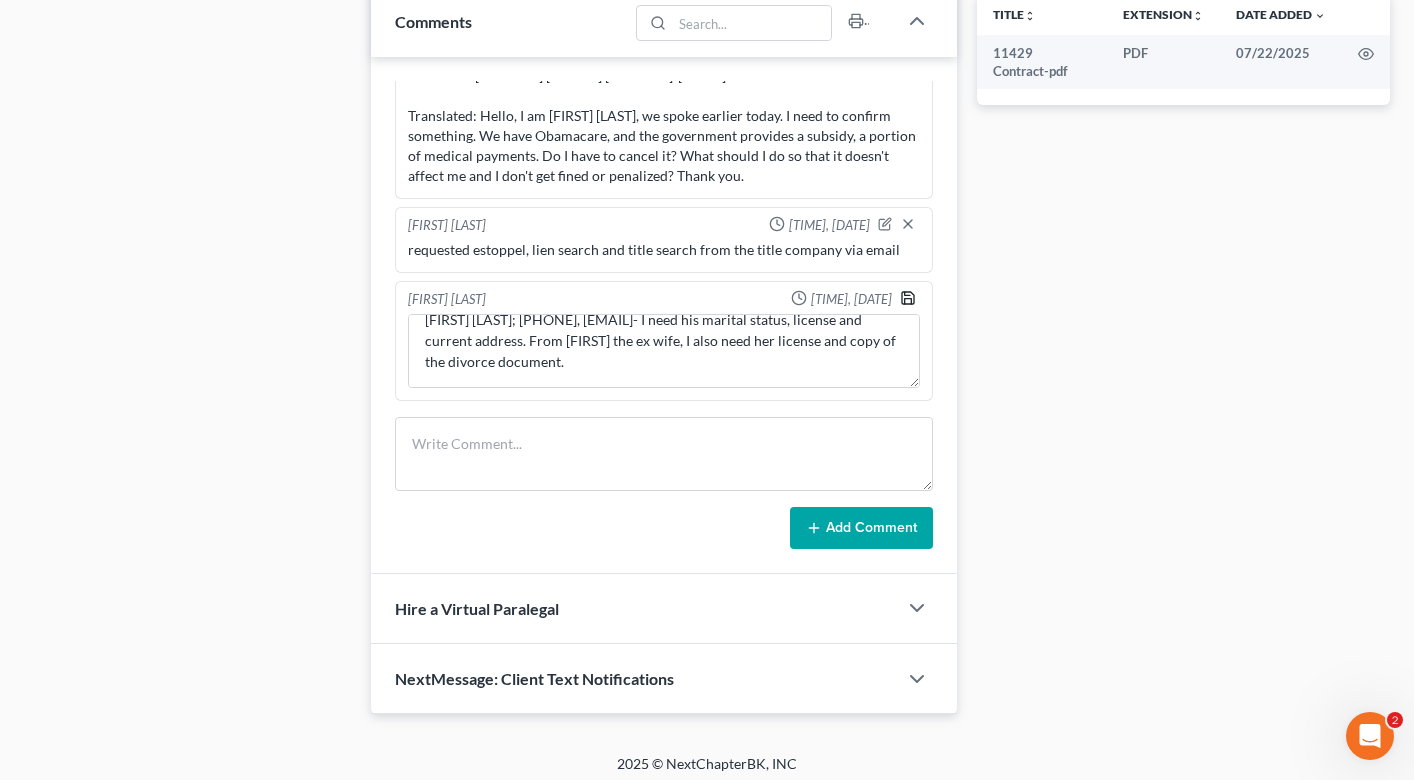 click 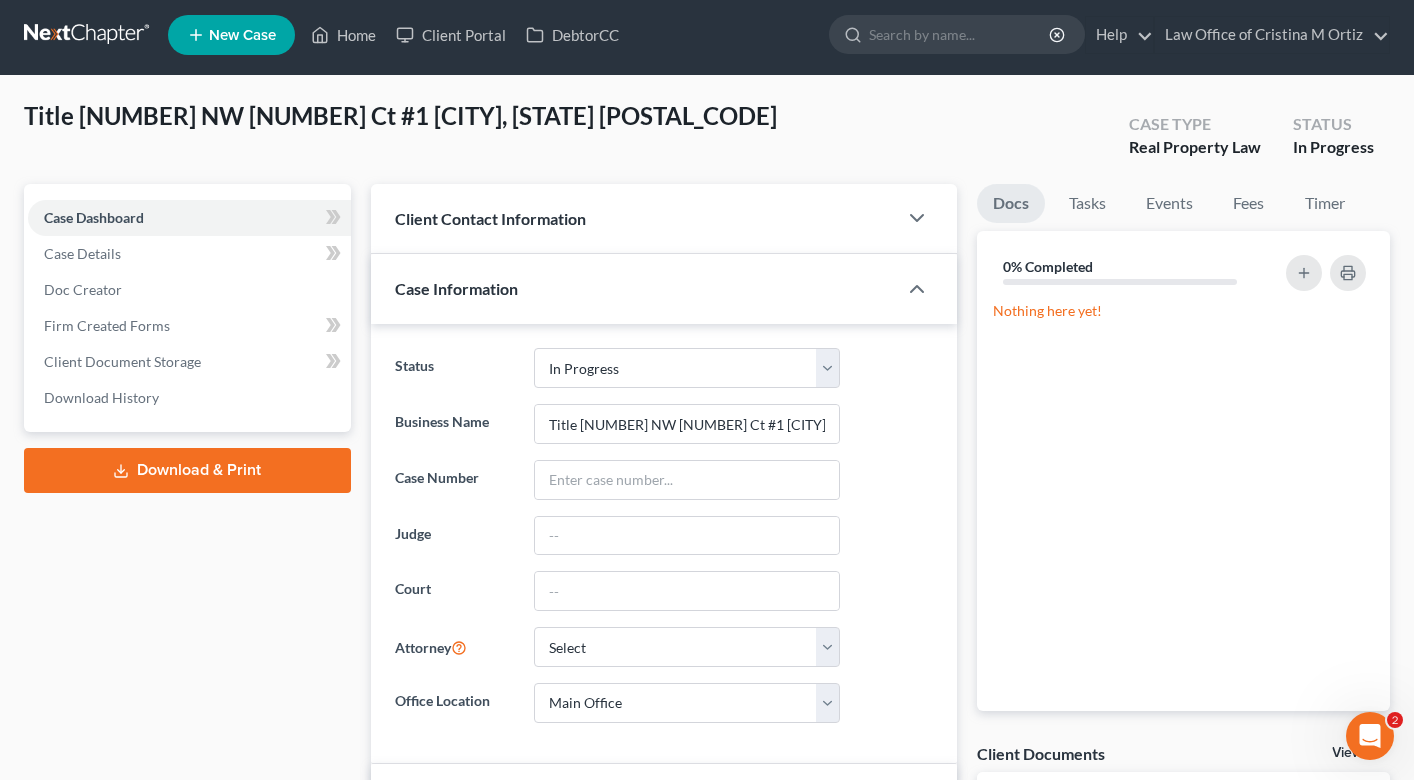 scroll, scrollTop: 0, scrollLeft: 0, axis: both 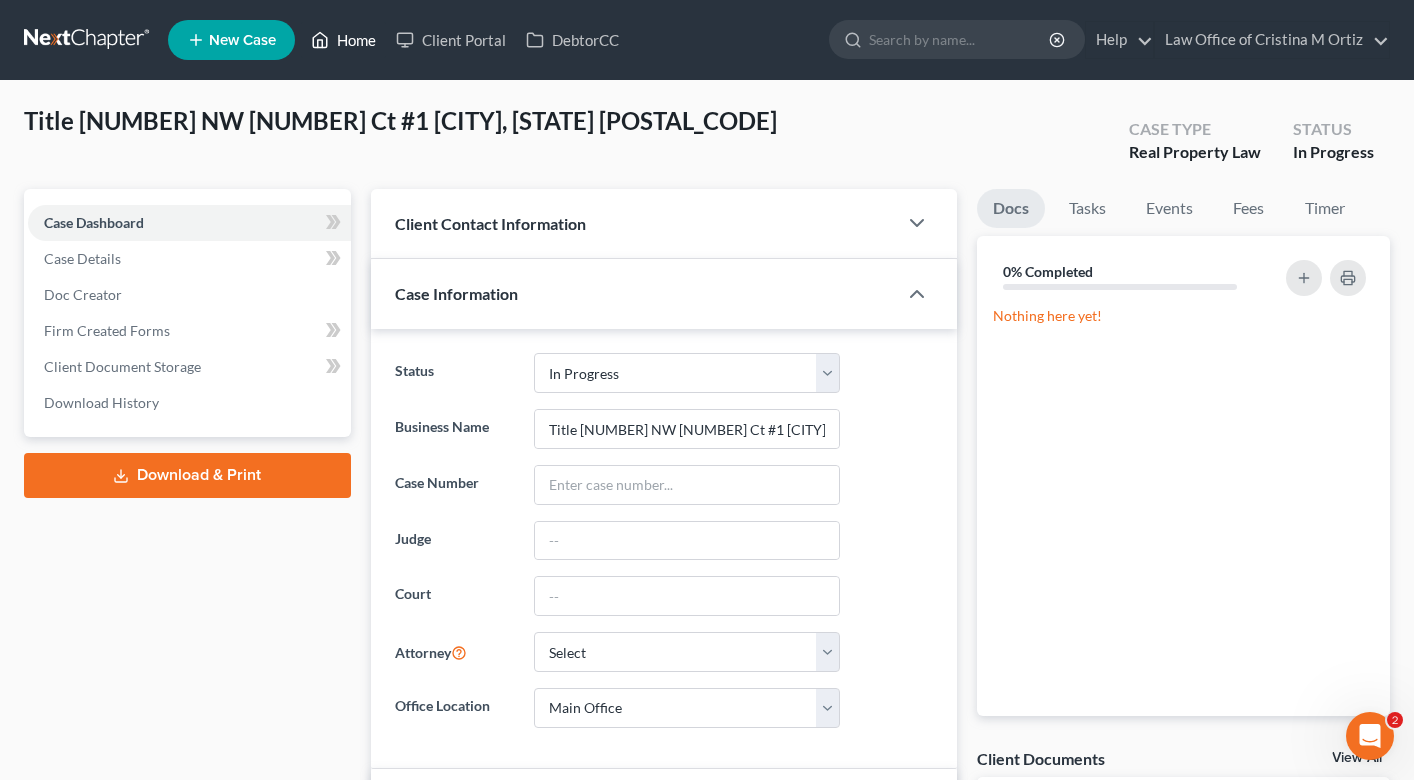 click on "Home" at bounding box center [343, 40] 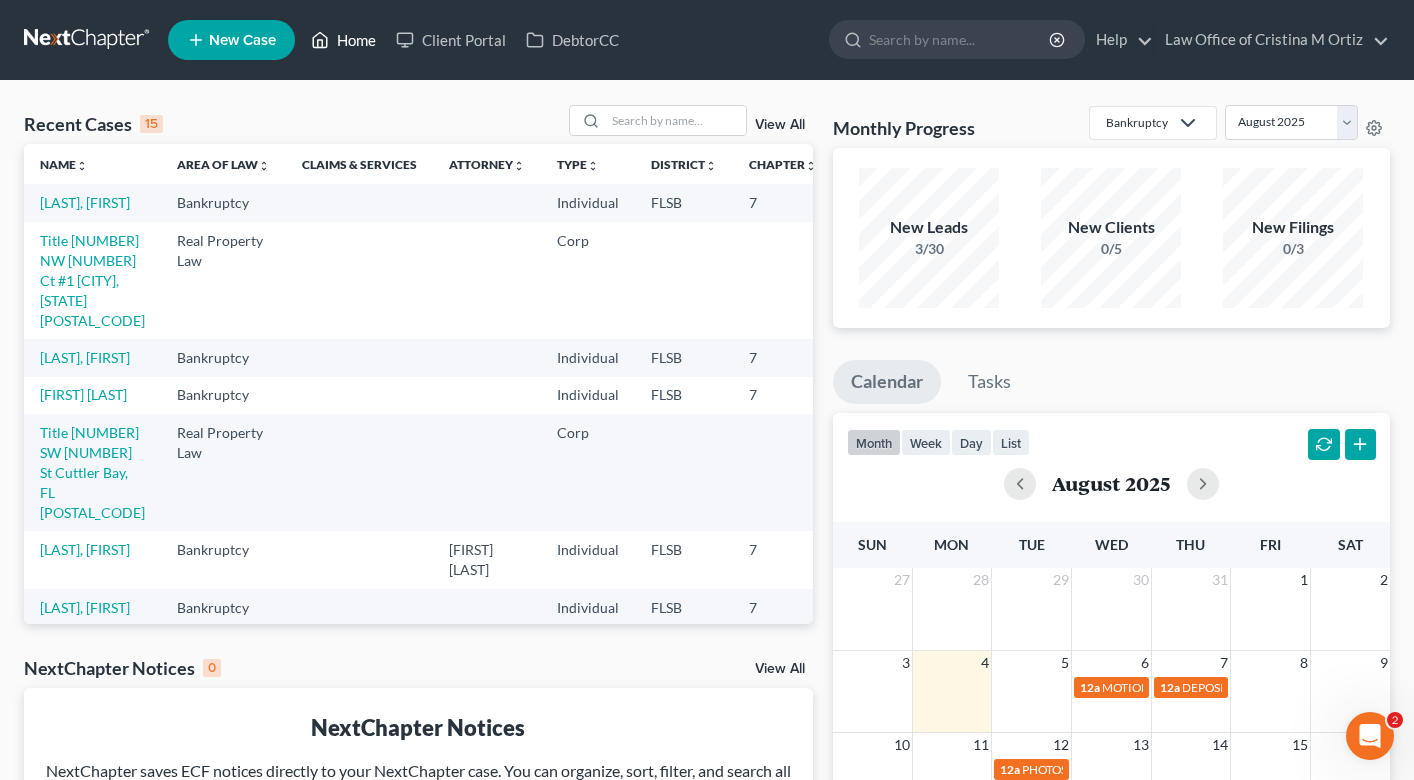 click on "Home" at bounding box center [343, 40] 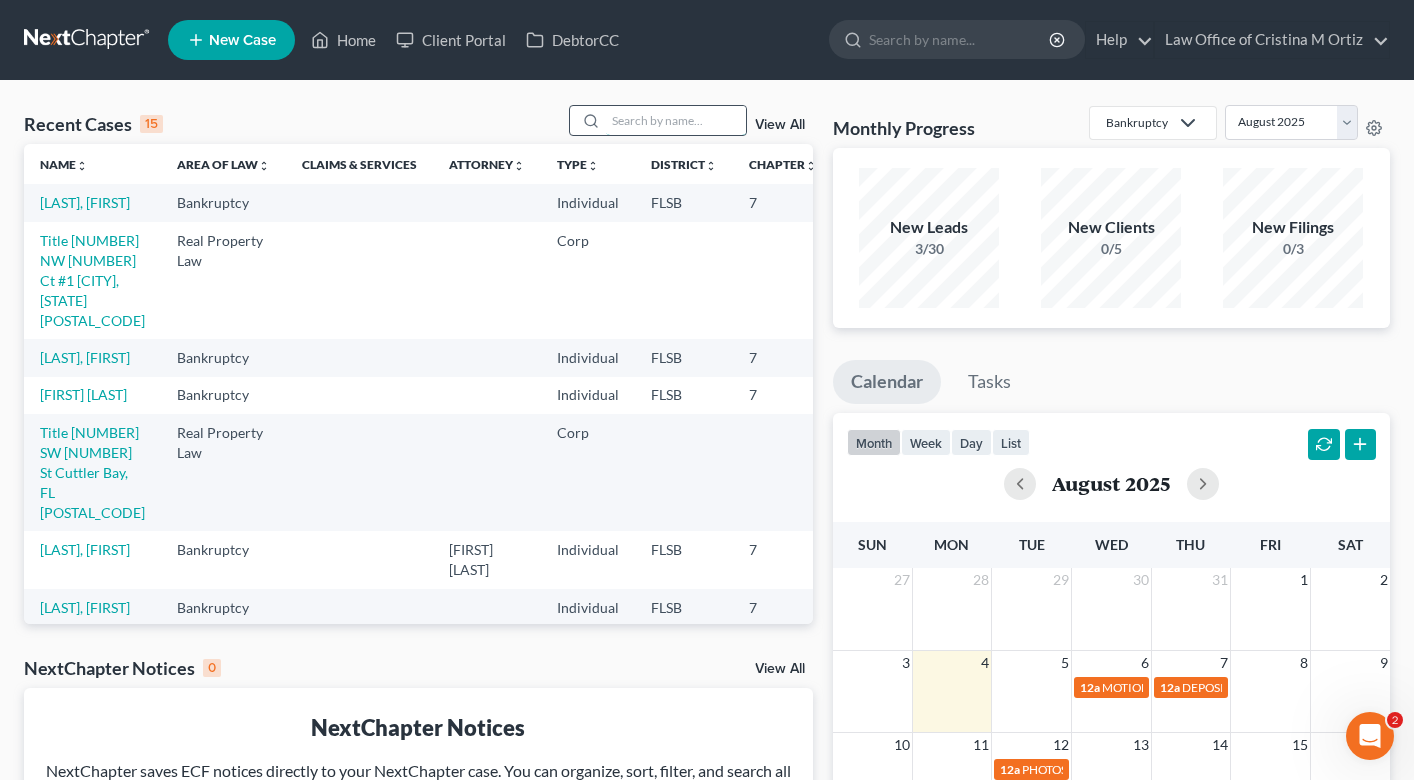 click at bounding box center [676, 120] 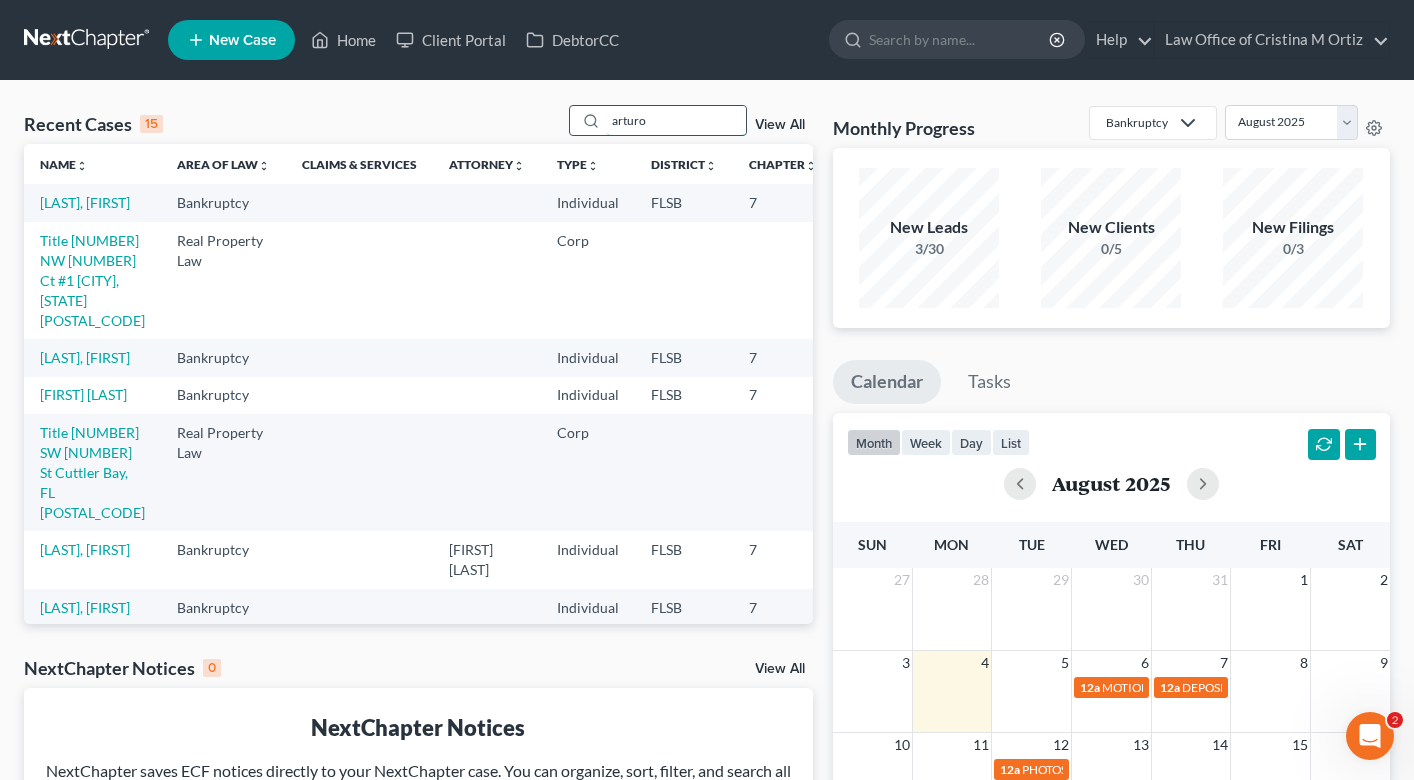 type on "arturo" 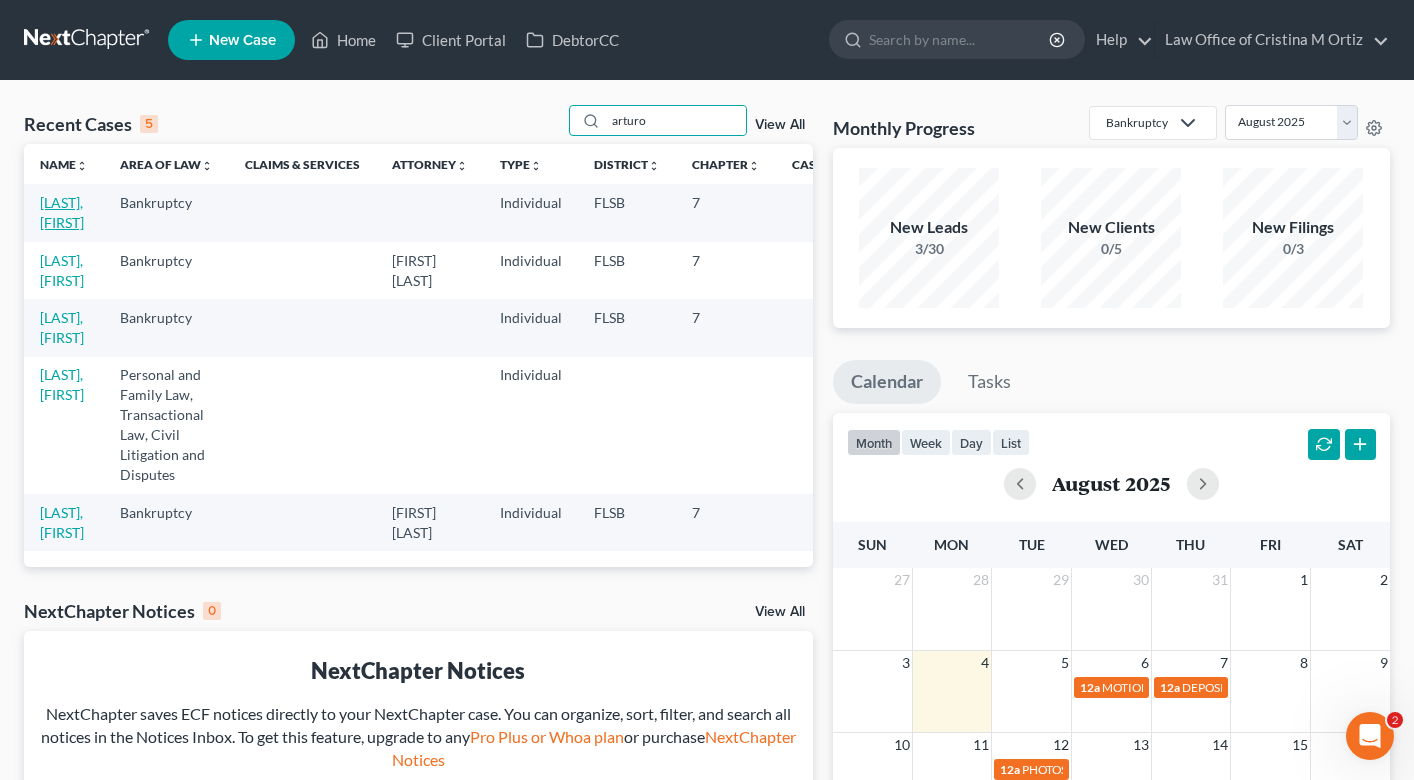 click on "[LAST], [FIRST]" at bounding box center (62, 212) 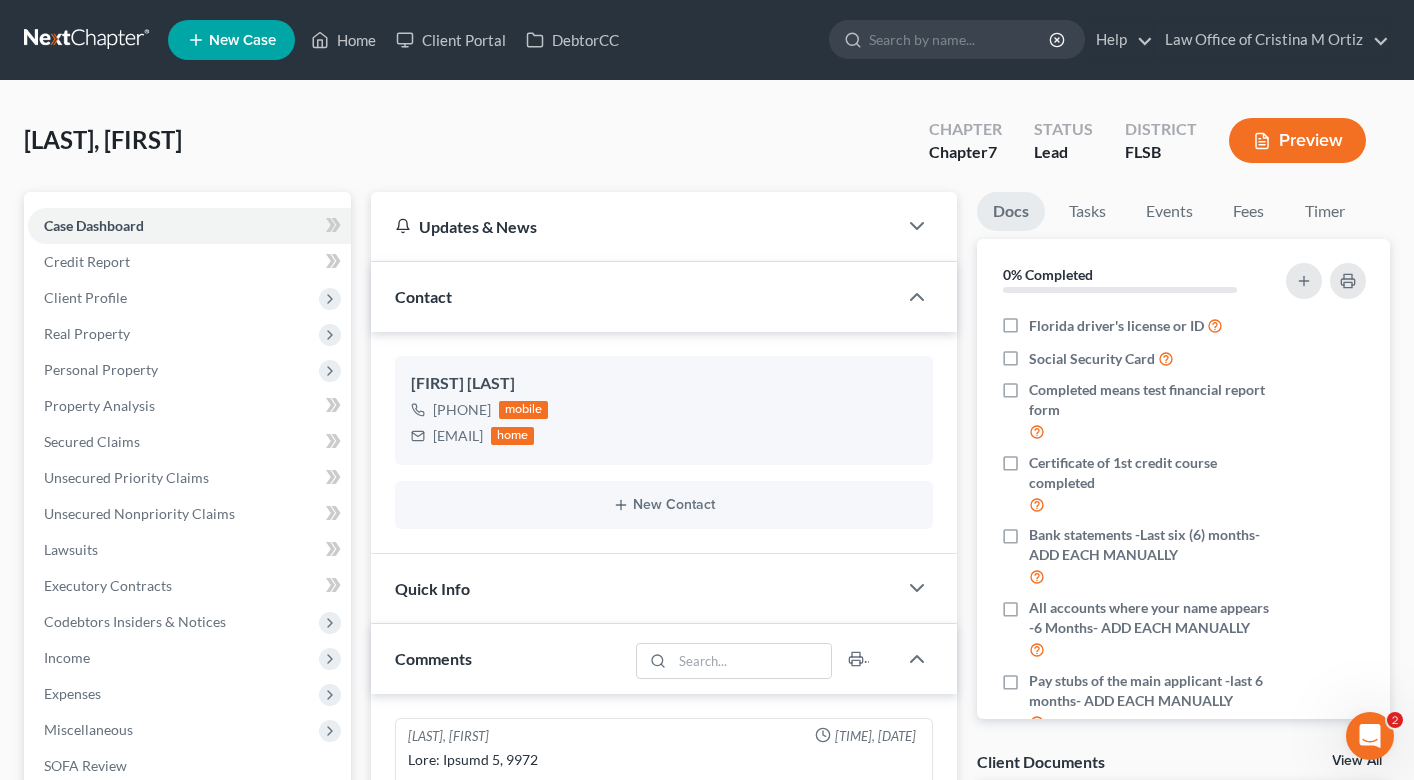 scroll, scrollTop: 788, scrollLeft: 0, axis: vertical 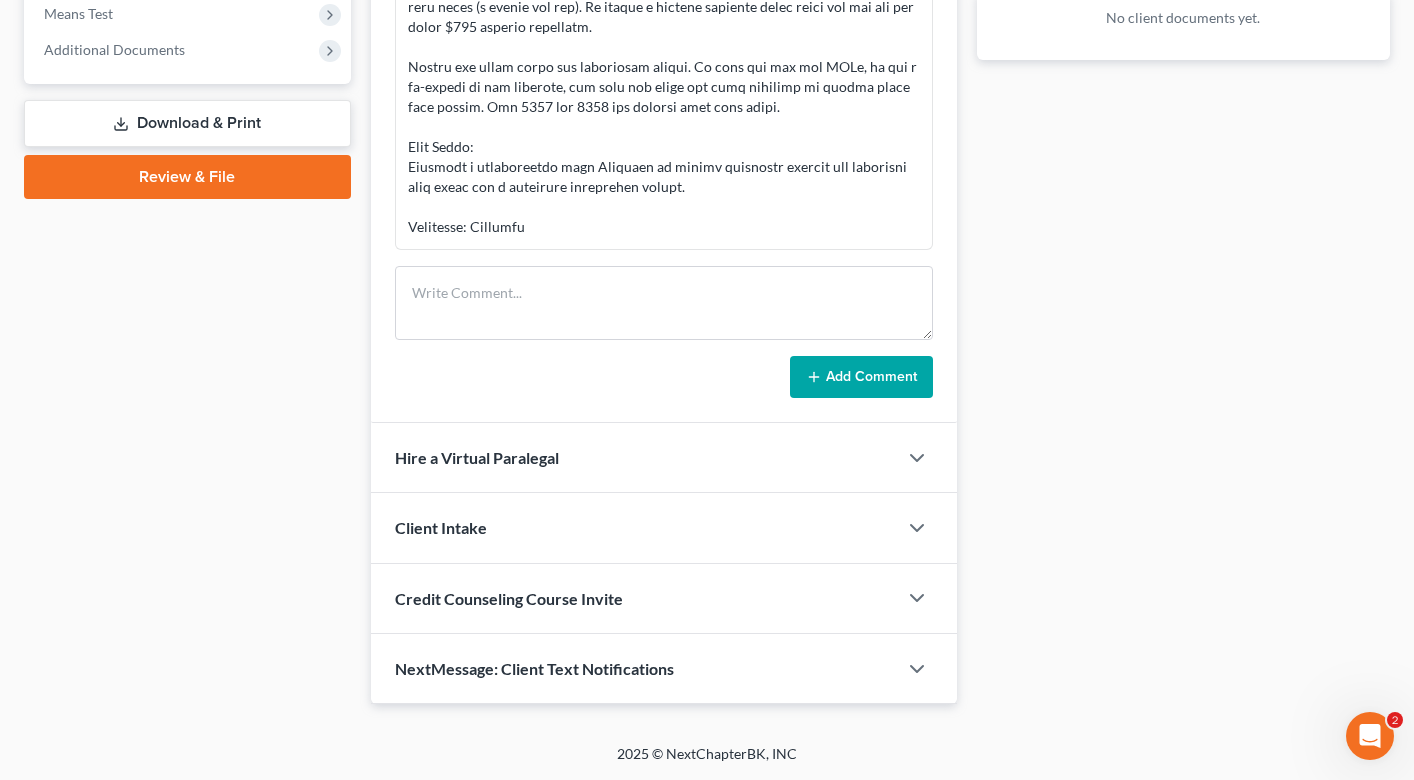 click on "[LAST], [FIRST] [TIME], [DATE]
Add Comment" at bounding box center [664, 164] 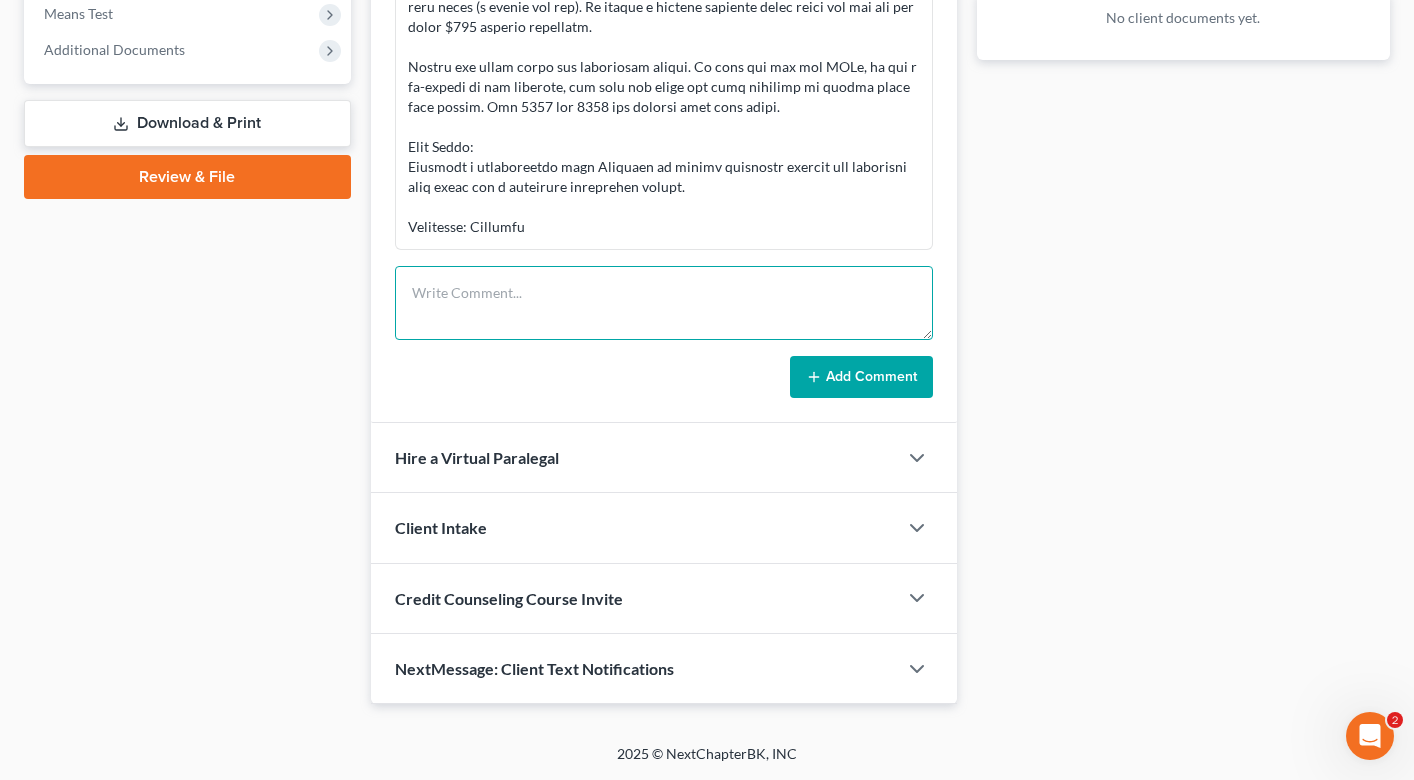 click at bounding box center [664, 303] 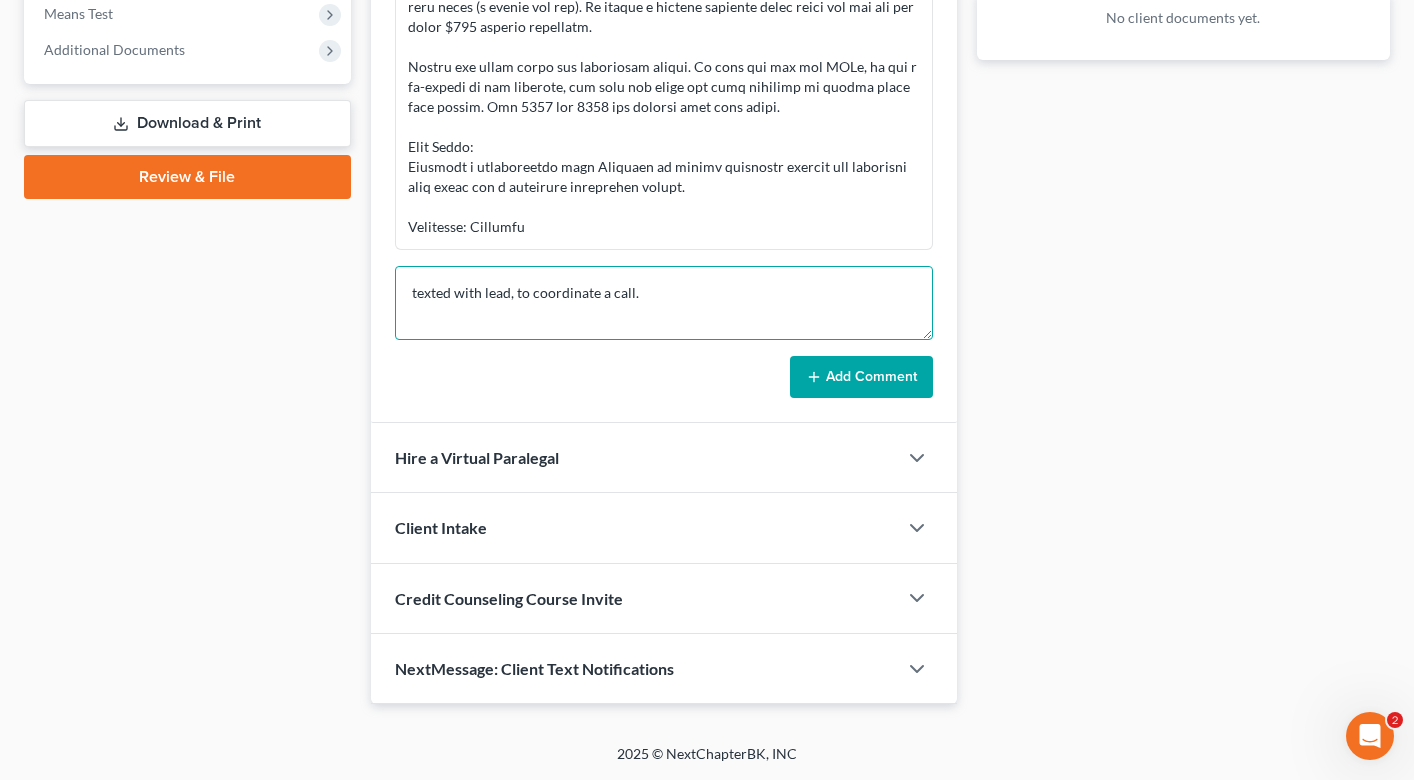 type on "texted with lead, to coordinate a call." 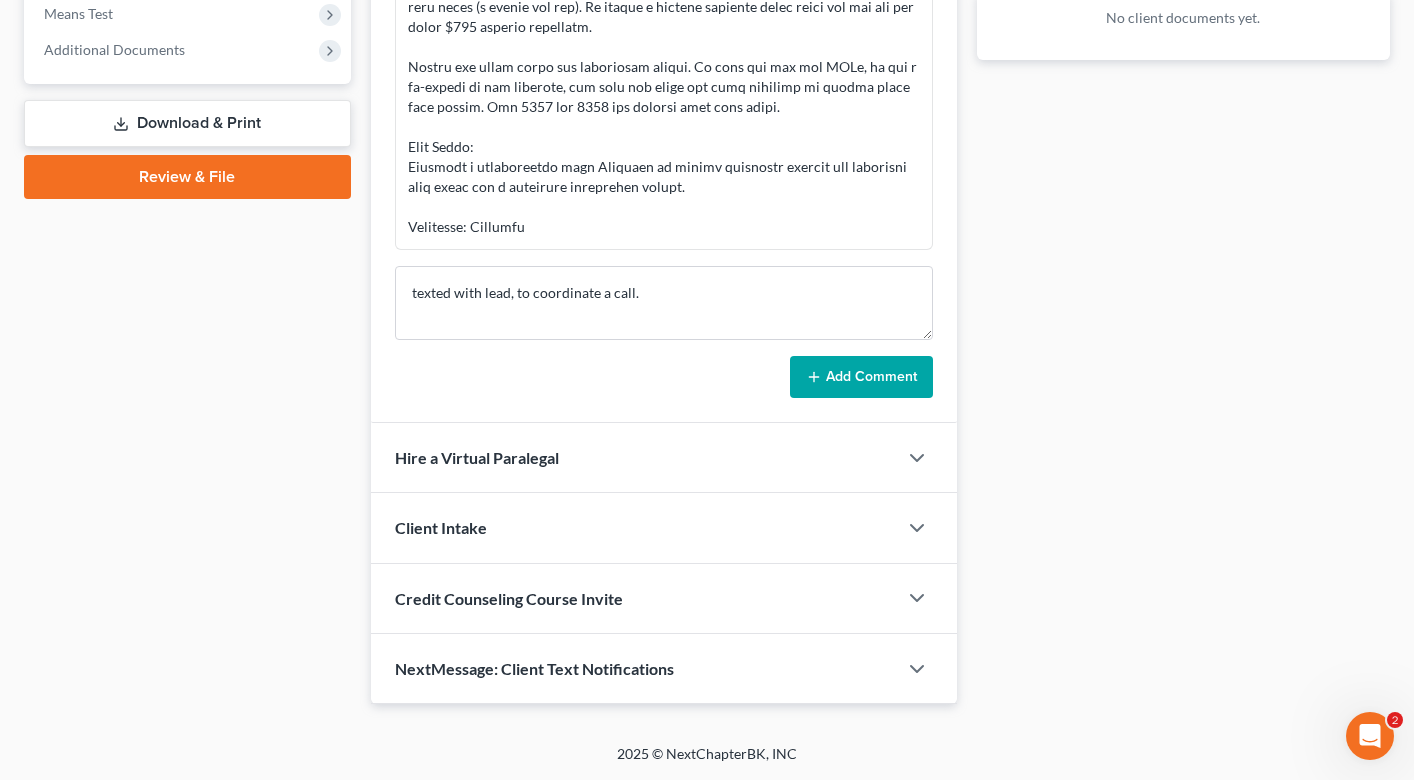 click on "Add Comment" at bounding box center (861, 377) 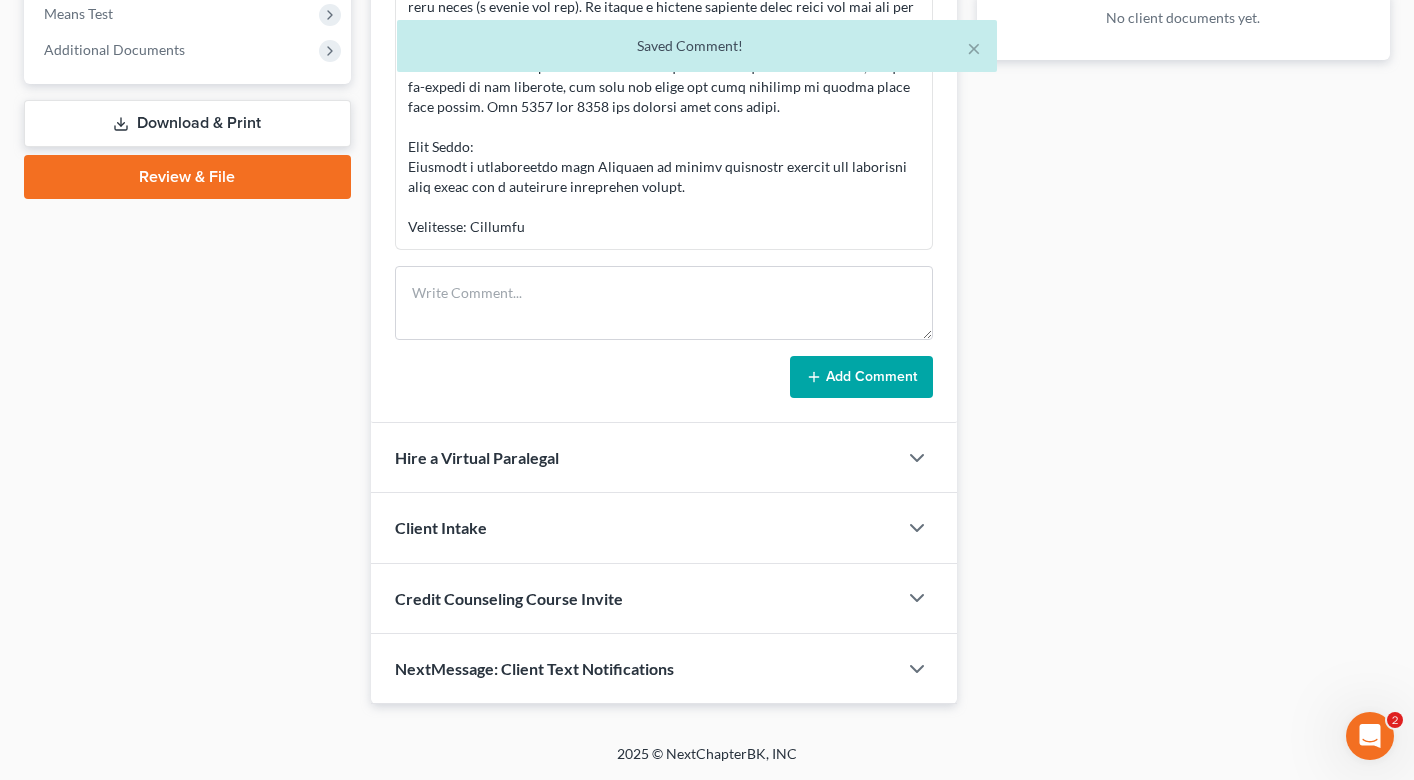scroll, scrollTop: 339, scrollLeft: 0, axis: vertical 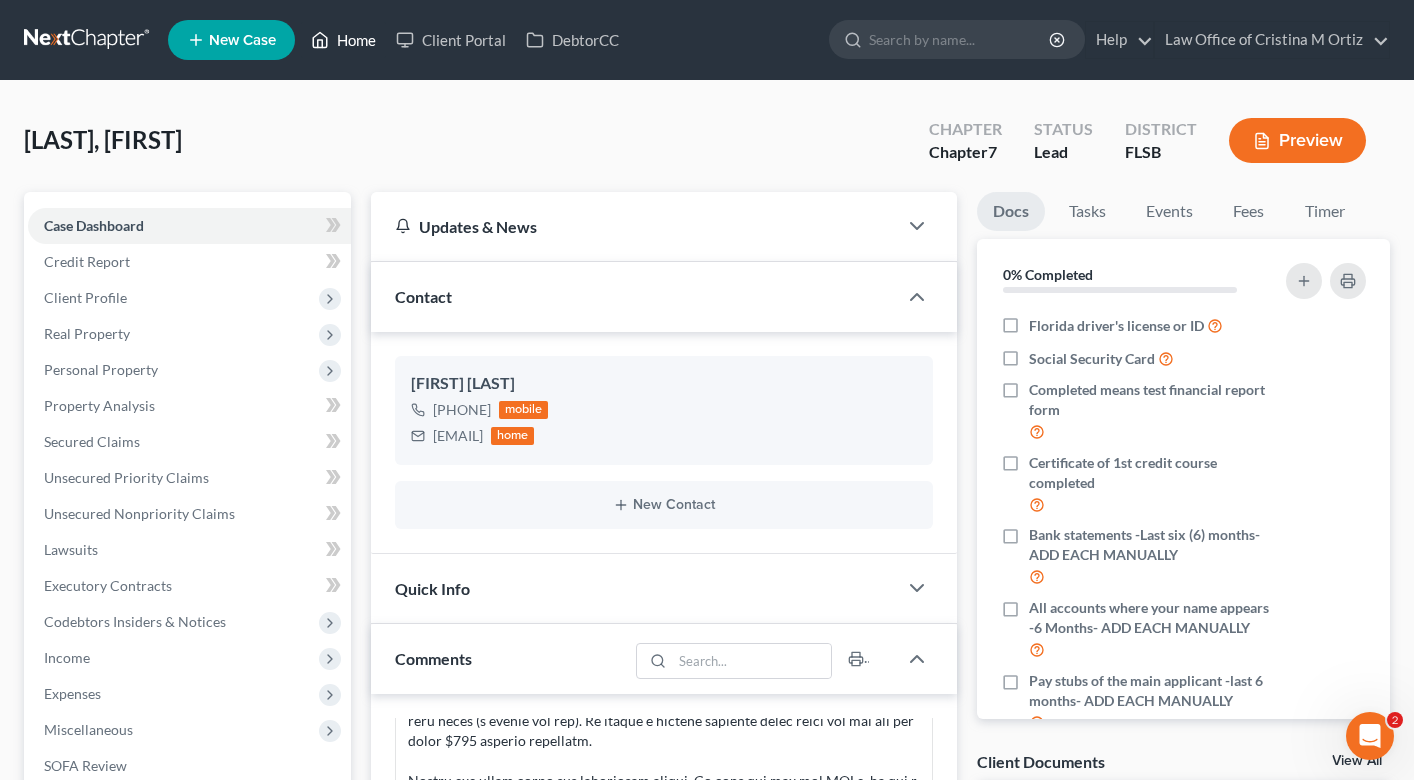 click on "Home" at bounding box center (343, 40) 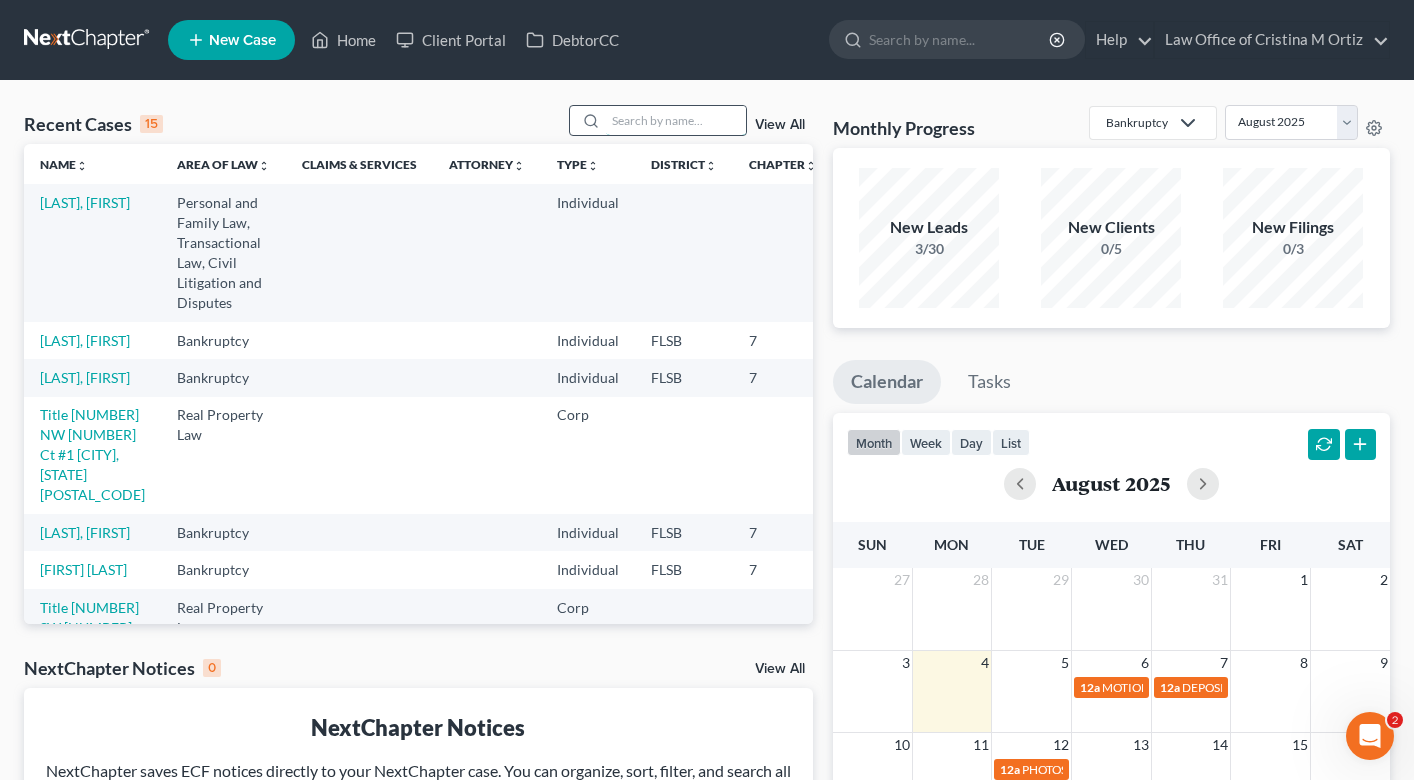 click at bounding box center (676, 120) 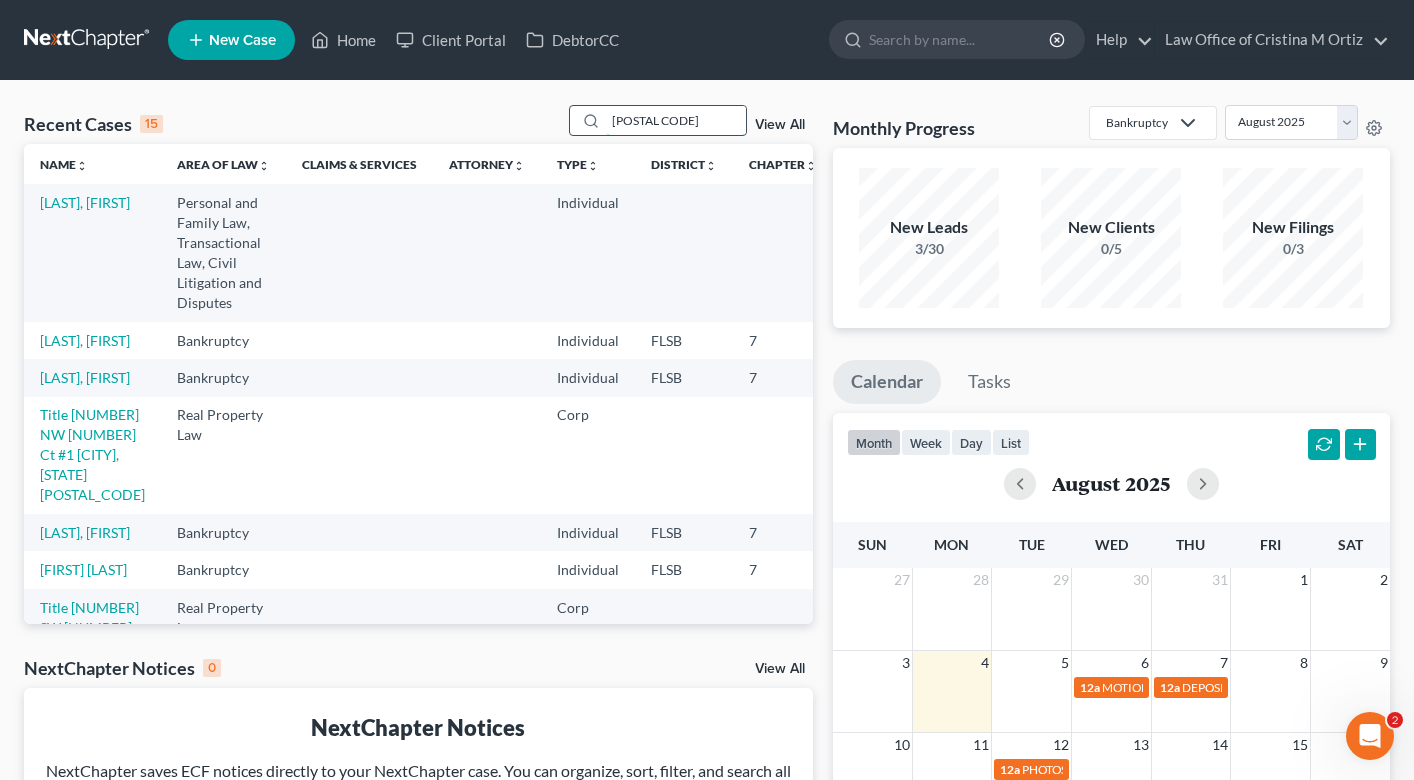 type on "[POSTAL CODE]" 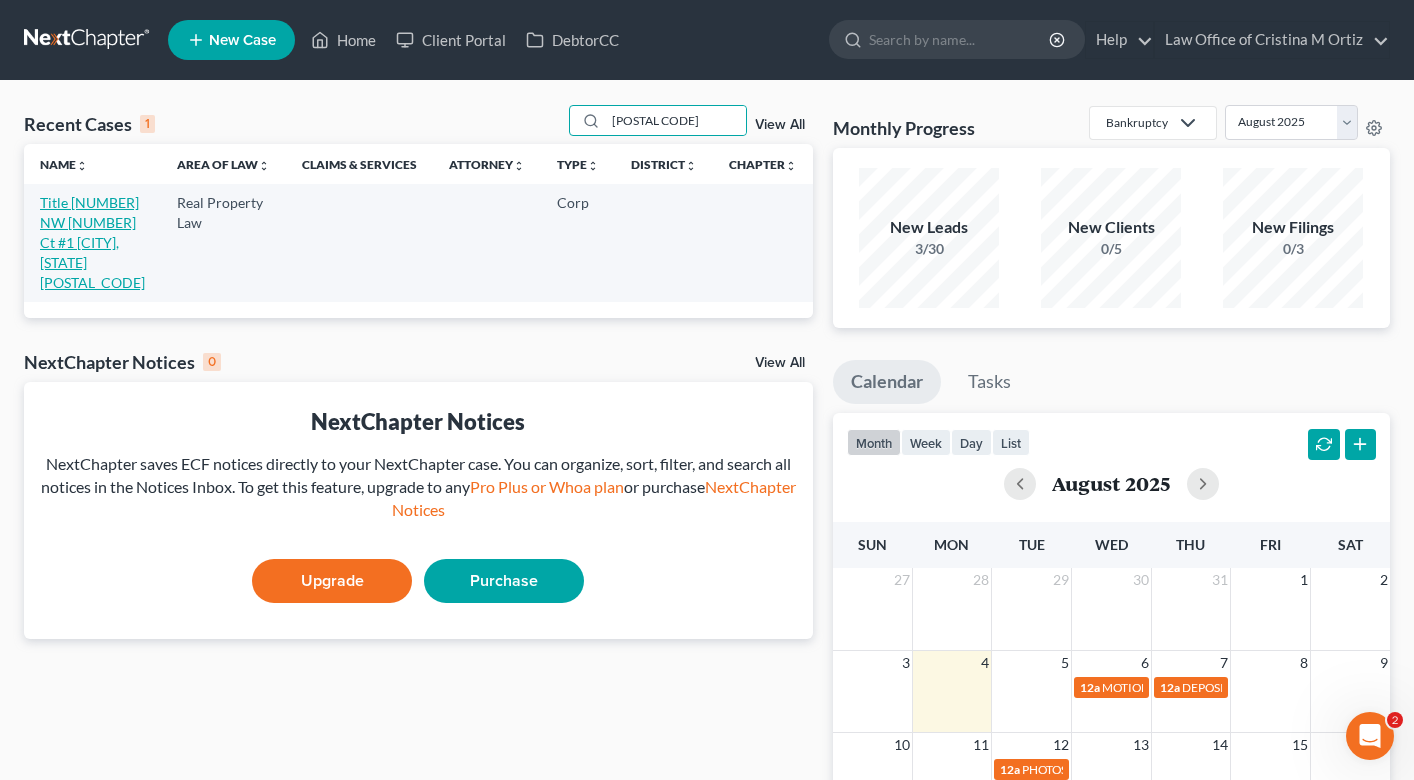 click on "Title [NUMBER] NW [NUMBER] Ct #1 [CITY], [STATE] [POSTAL_CODE]" at bounding box center [92, 242] 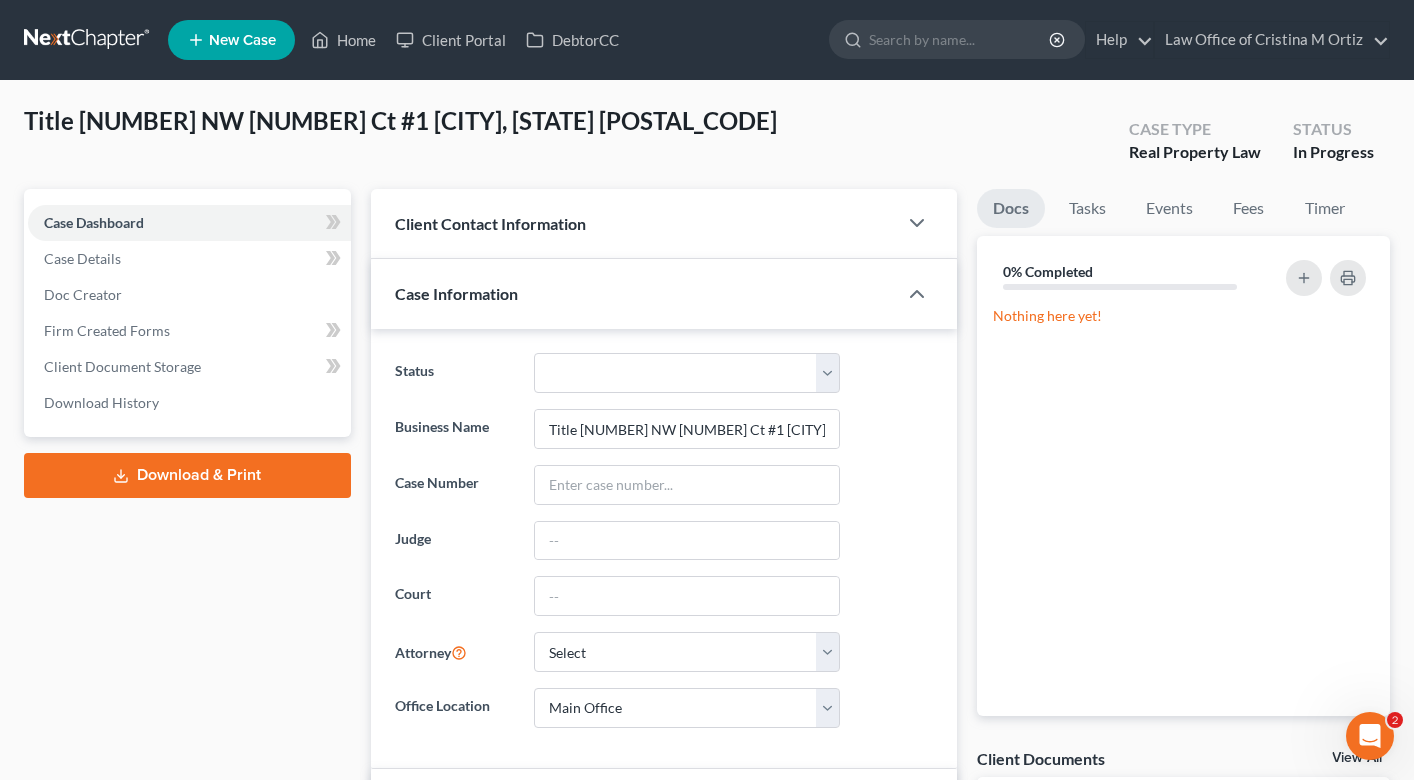 scroll, scrollTop: 205, scrollLeft: 0, axis: vertical 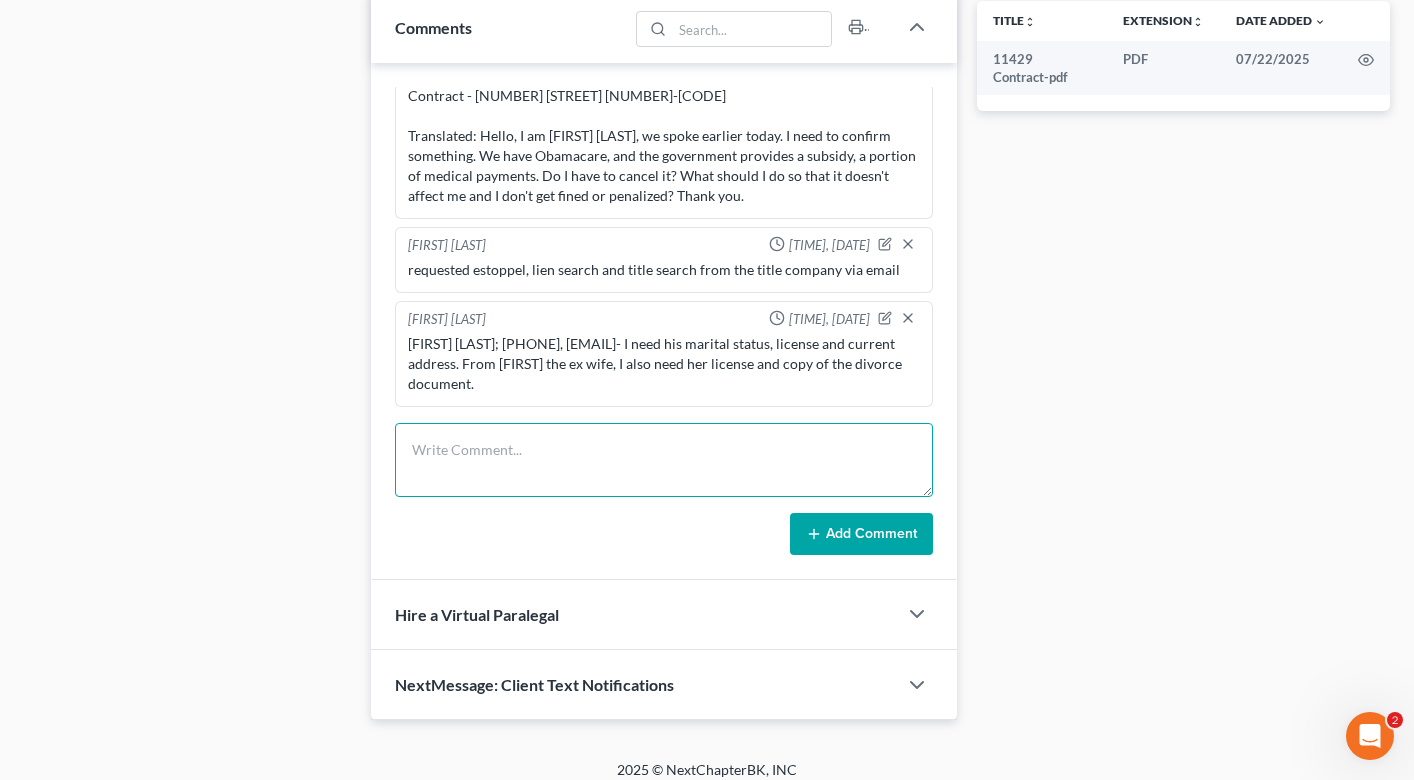 click at bounding box center [664, 460] 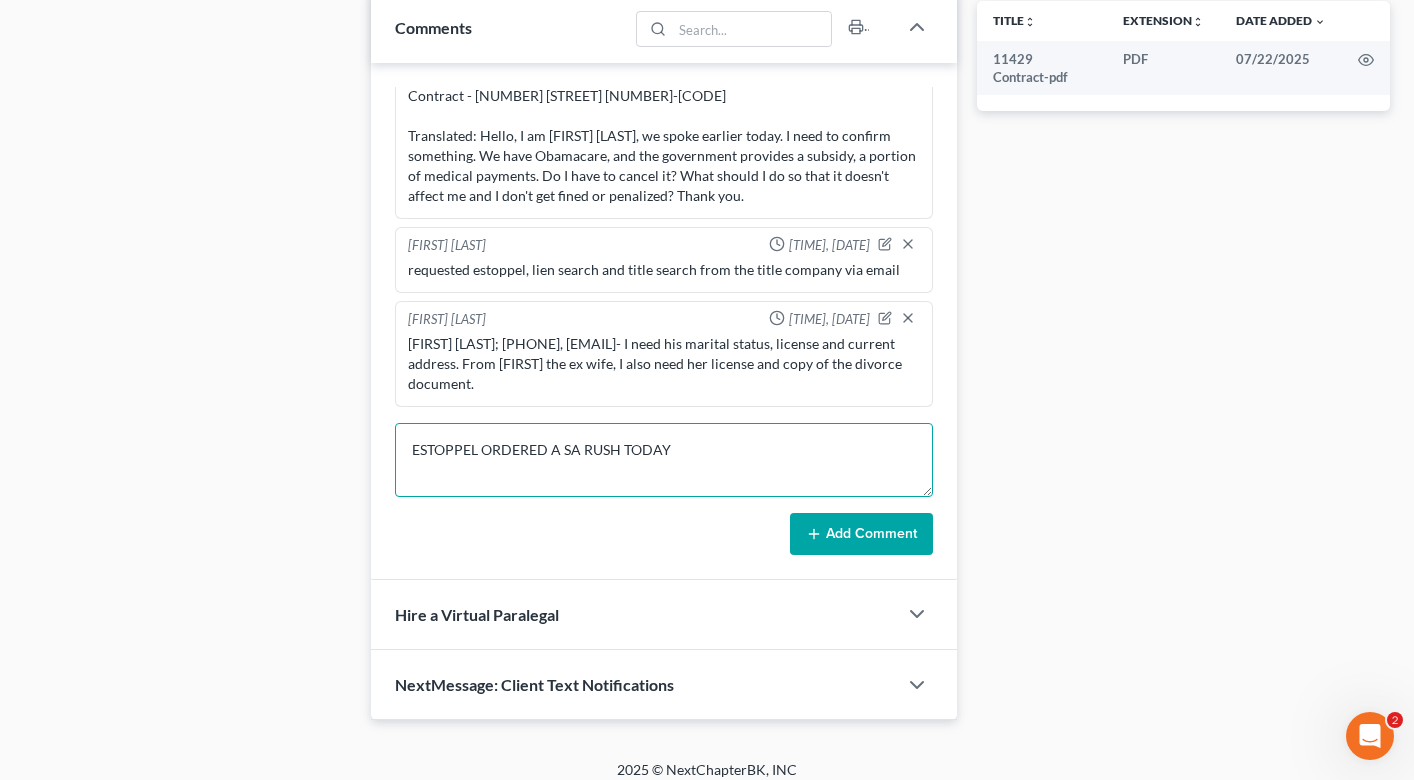 click on "ESTOPPEL ORDERED A SA RUSH TODAY" at bounding box center [664, 460] 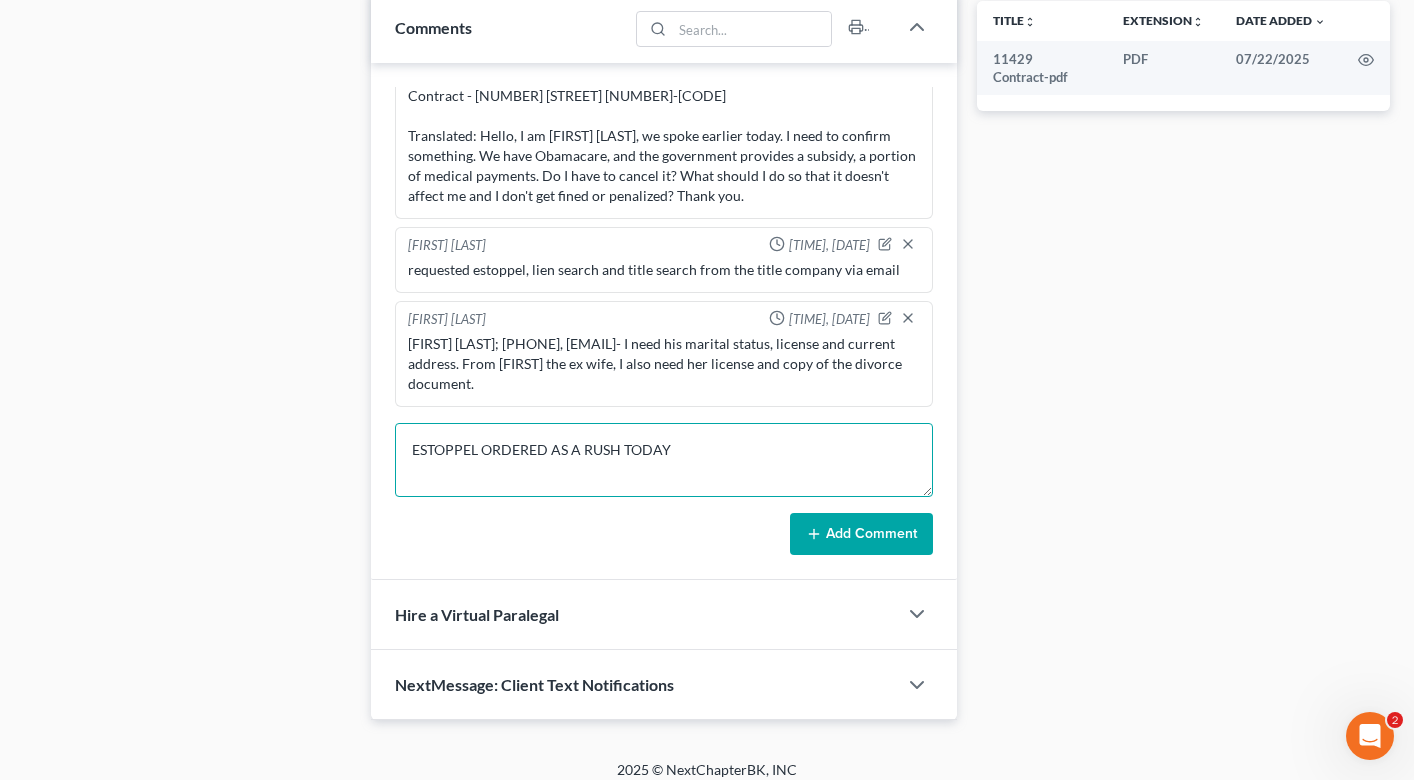 click on "ESTOPPEL ORDERED AS A RUSH TODAY" at bounding box center (664, 460) 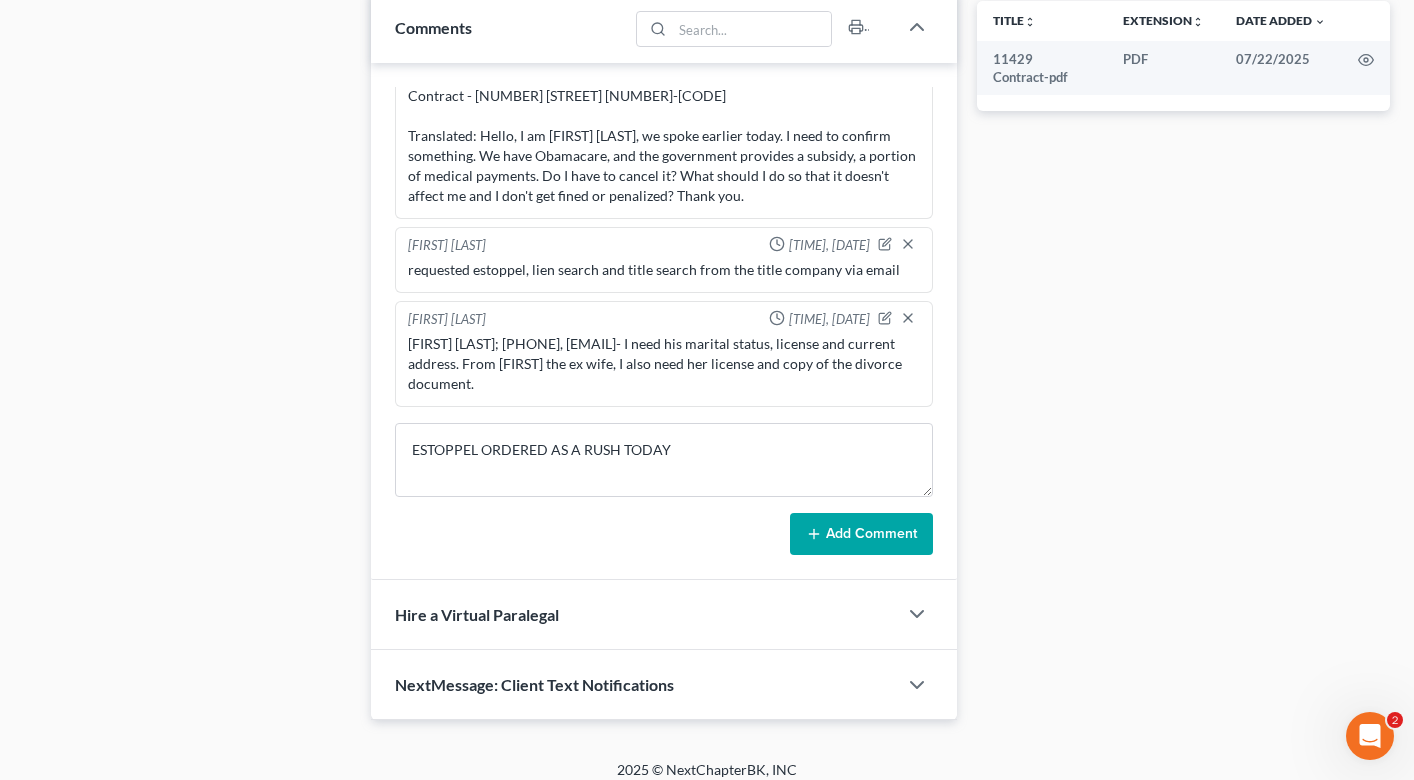 click on "[FIRST] [LAST] [TIME], [DATE] We represent seller: [FIRST] [LAST] & [FIRST] [LAST]
Buyer: [FIRST] [LAST] [FIRST] [LAST] [TIME], [DATE] [FIRST] [LAST]'s text message:
Buenas  soy [FIRST] [LAST] conversamos temprano hoy Nesecito confirmar algo nosotros tenemos obamacare y el gobierno da un dubsidio una parte pagos médicos yo tengo cancelarlo? Que debo hacer para que no me afecte y me multen o penalidad gracias
Translated: Hello, I am [FIRST] [LAST], we spoke earlier today. I need to confirm something. We have Obamacare, and the government provides a subsidy, a portion of medical payments. Do I have to cancel it? What should I do so that it doesn't affect me and I don't get fined or penalized? Thank you. [FIRST] [LAST] [TIME] requested estoppel, lien search and title search from the title company via email [FIRST] [LAST] [TIME]
ESTOPPEL ORDERED AS A RUSH TODAY Add Comment" at bounding box center (664, 321) 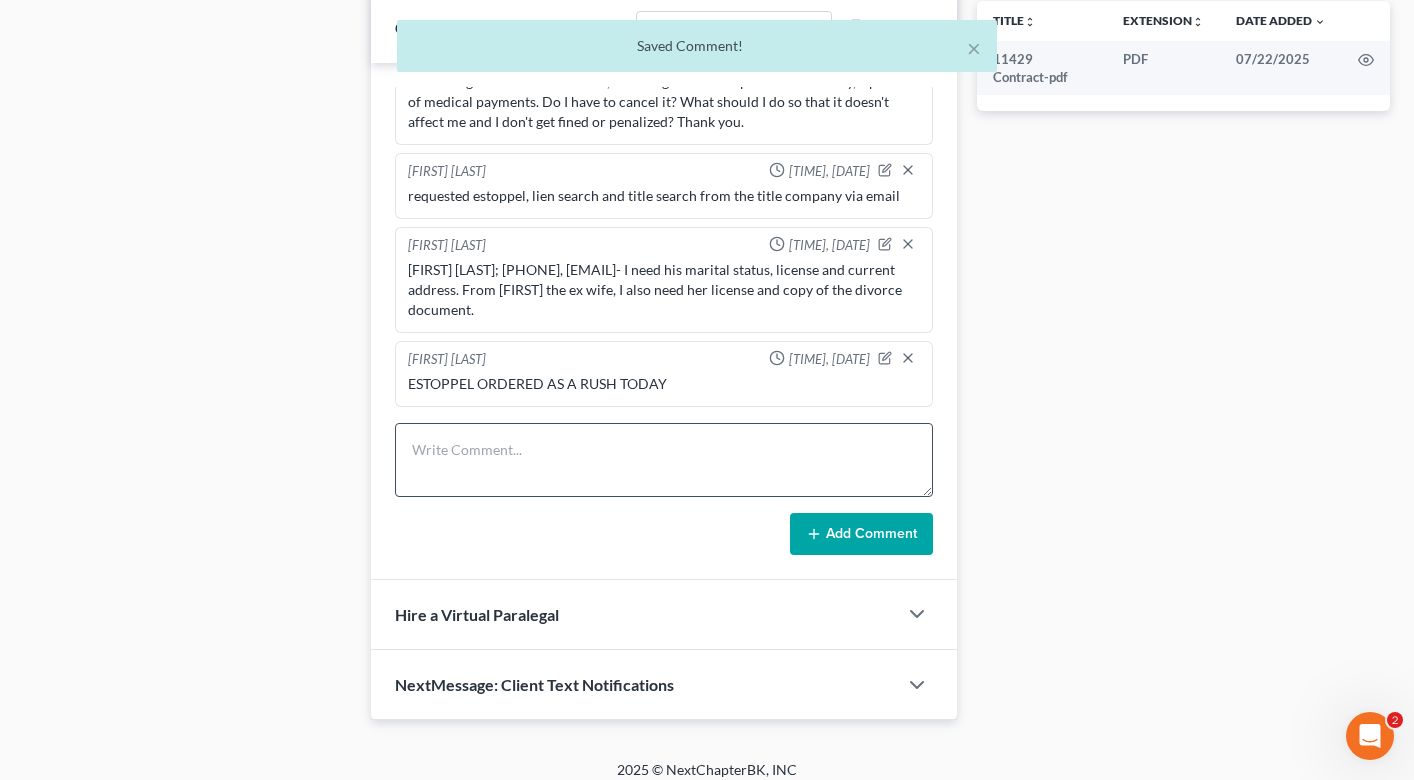 scroll, scrollTop: 279, scrollLeft: 0, axis: vertical 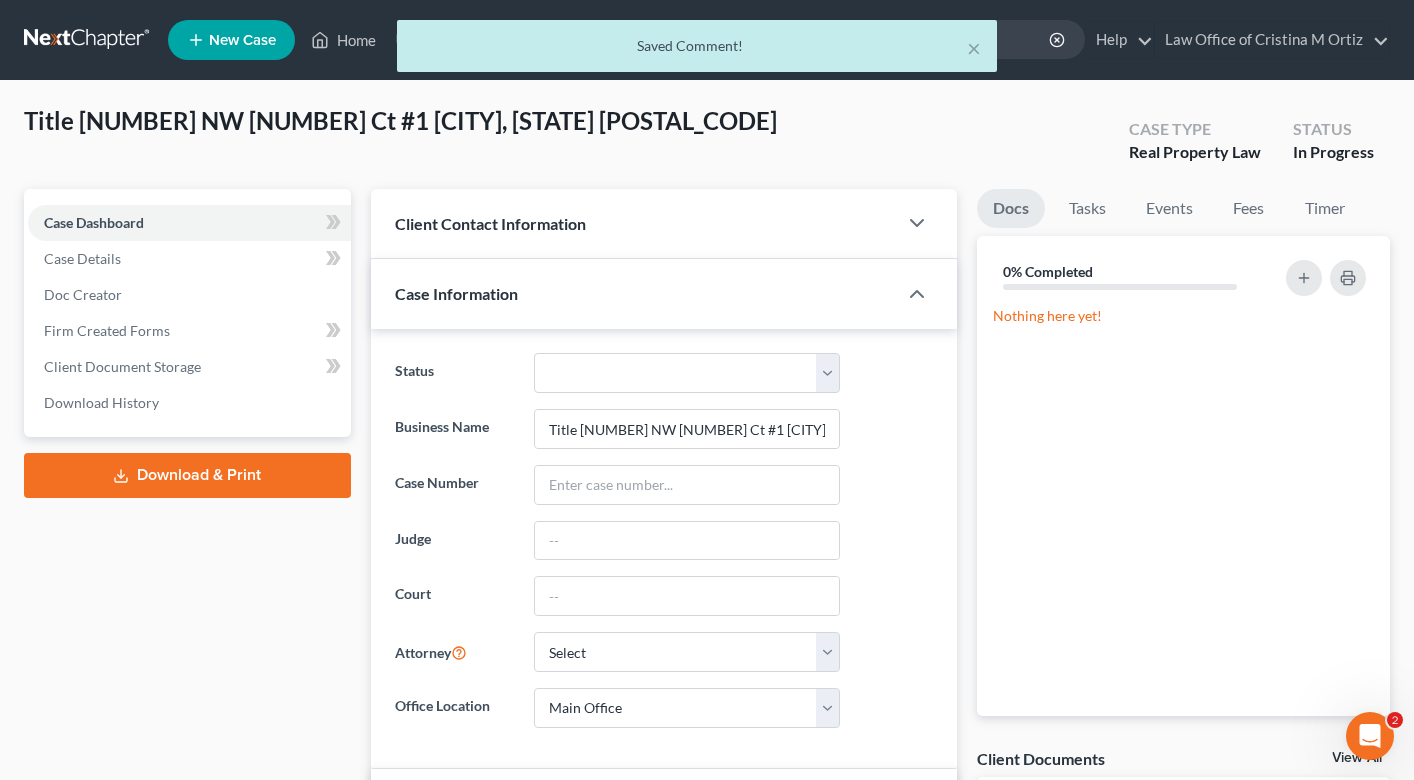 click on "×                     Saved Comment!" at bounding box center (697, 51) 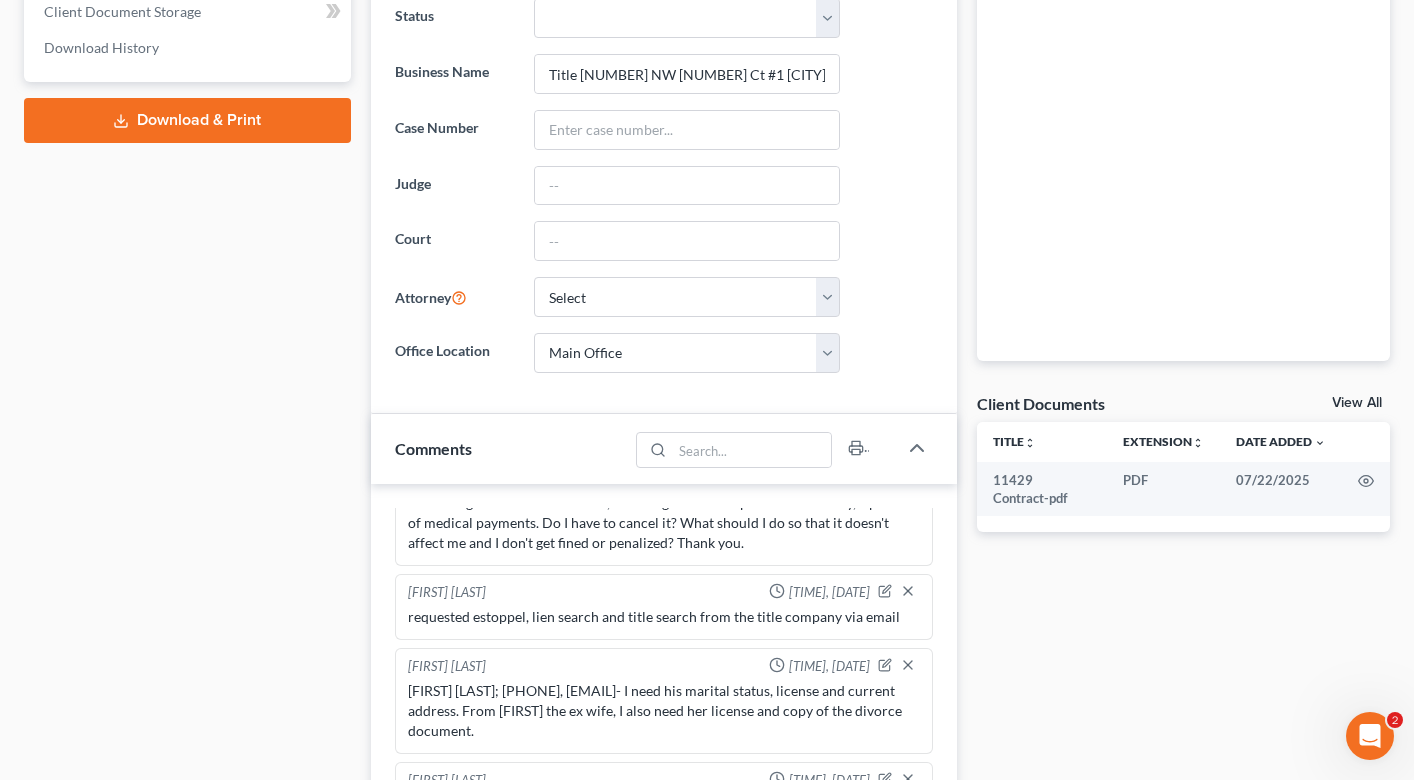 scroll, scrollTop: 792, scrollLeft: 0, axis: vertical 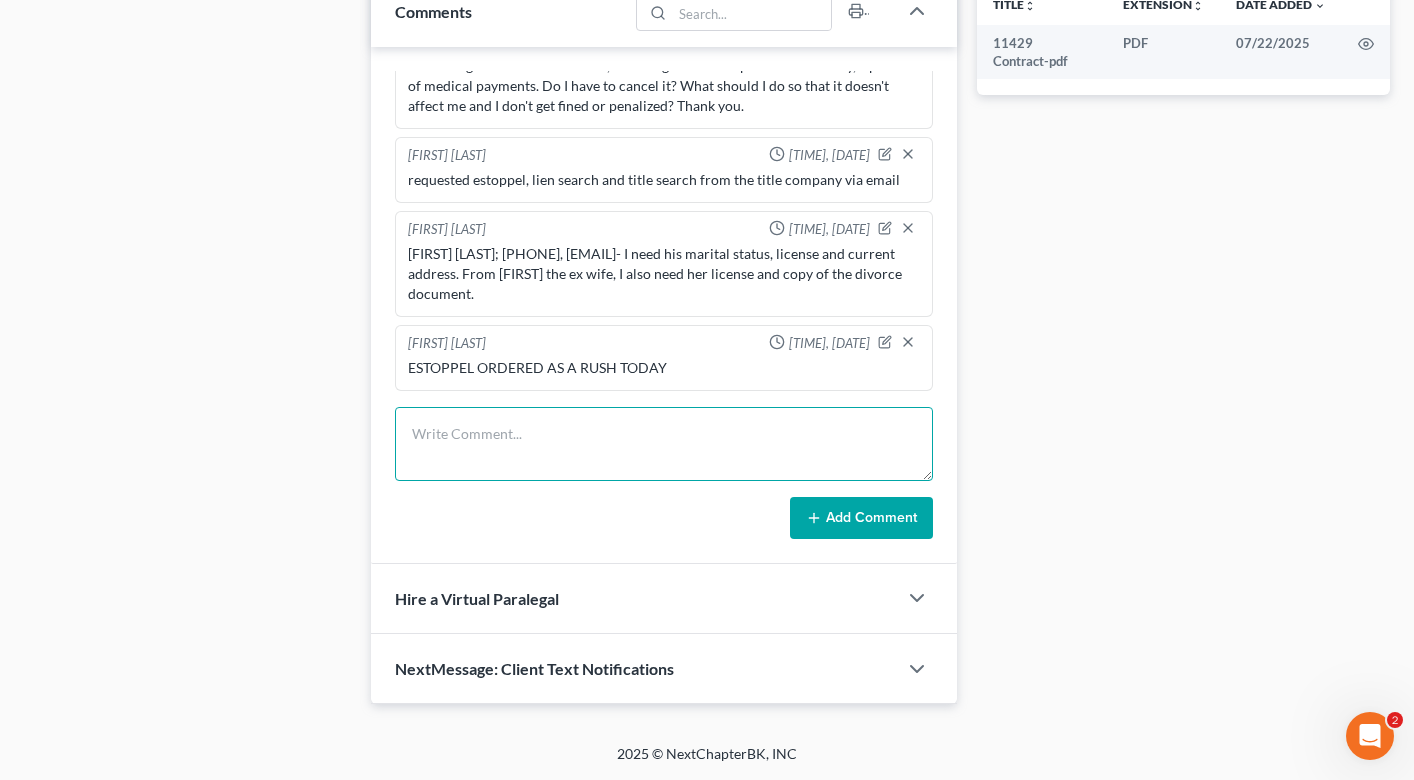 click at bounding box center [664, 444] 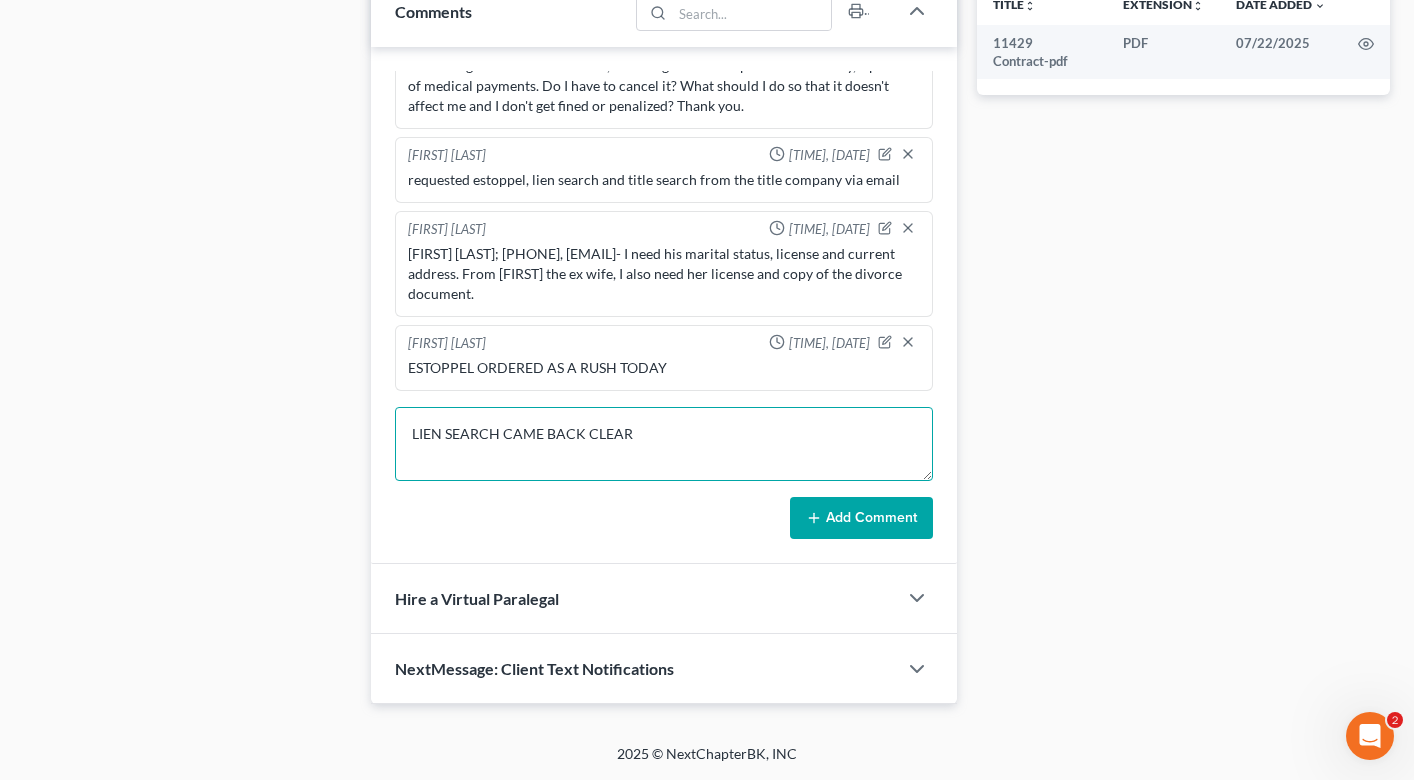 type on "LIEN SEARCH CAME BACK CLEAR" 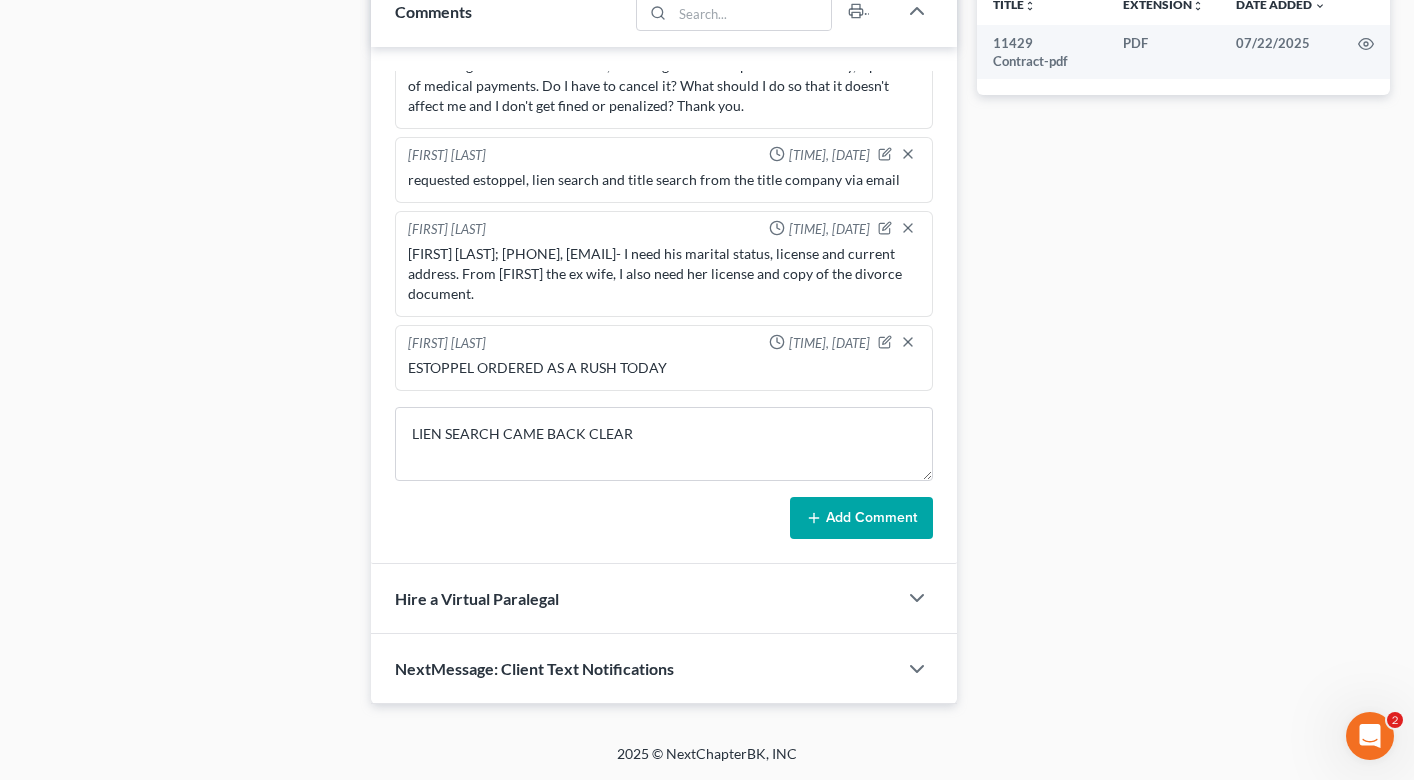 click on "Add Comment" at bounding box center (861, 518) 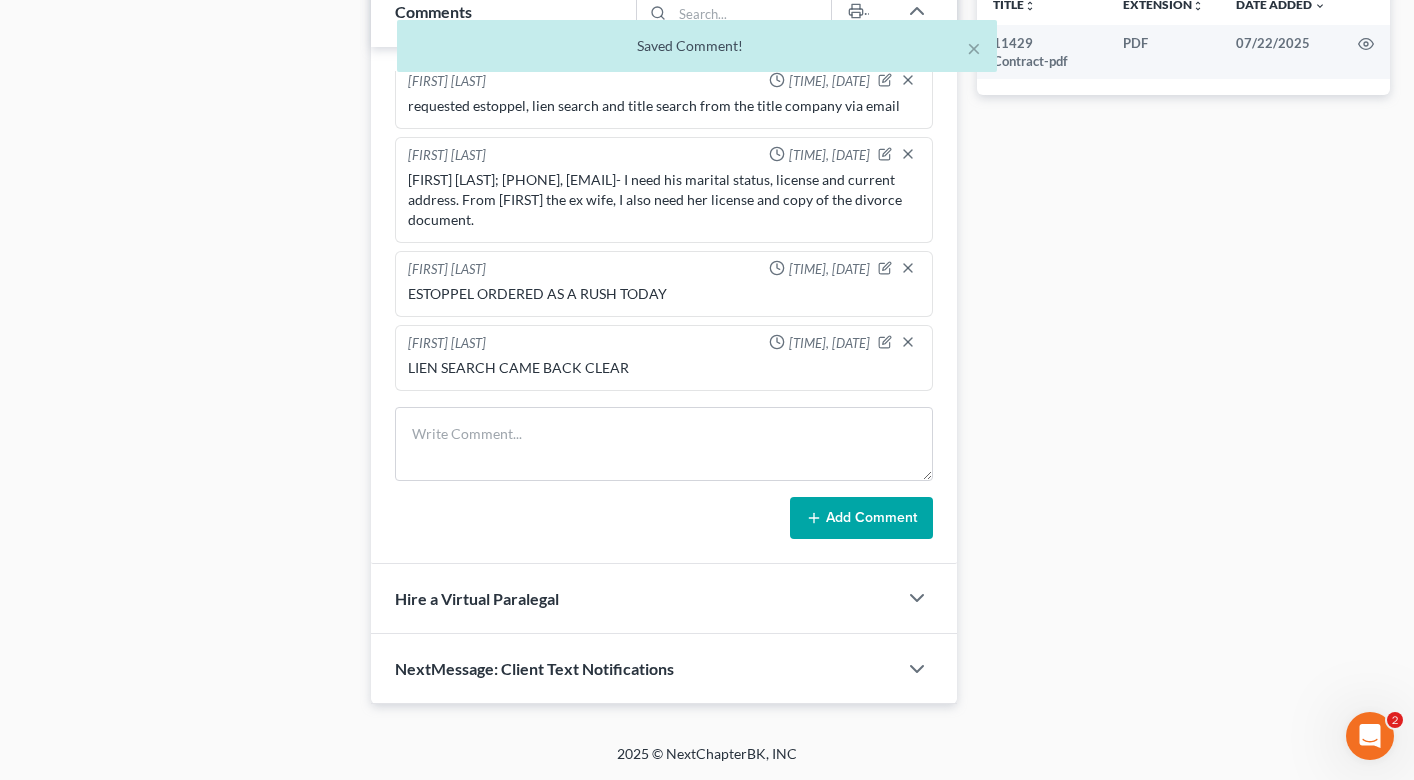 scroll, scrollTop: 126, scrollLeft: 0, axis: vertical 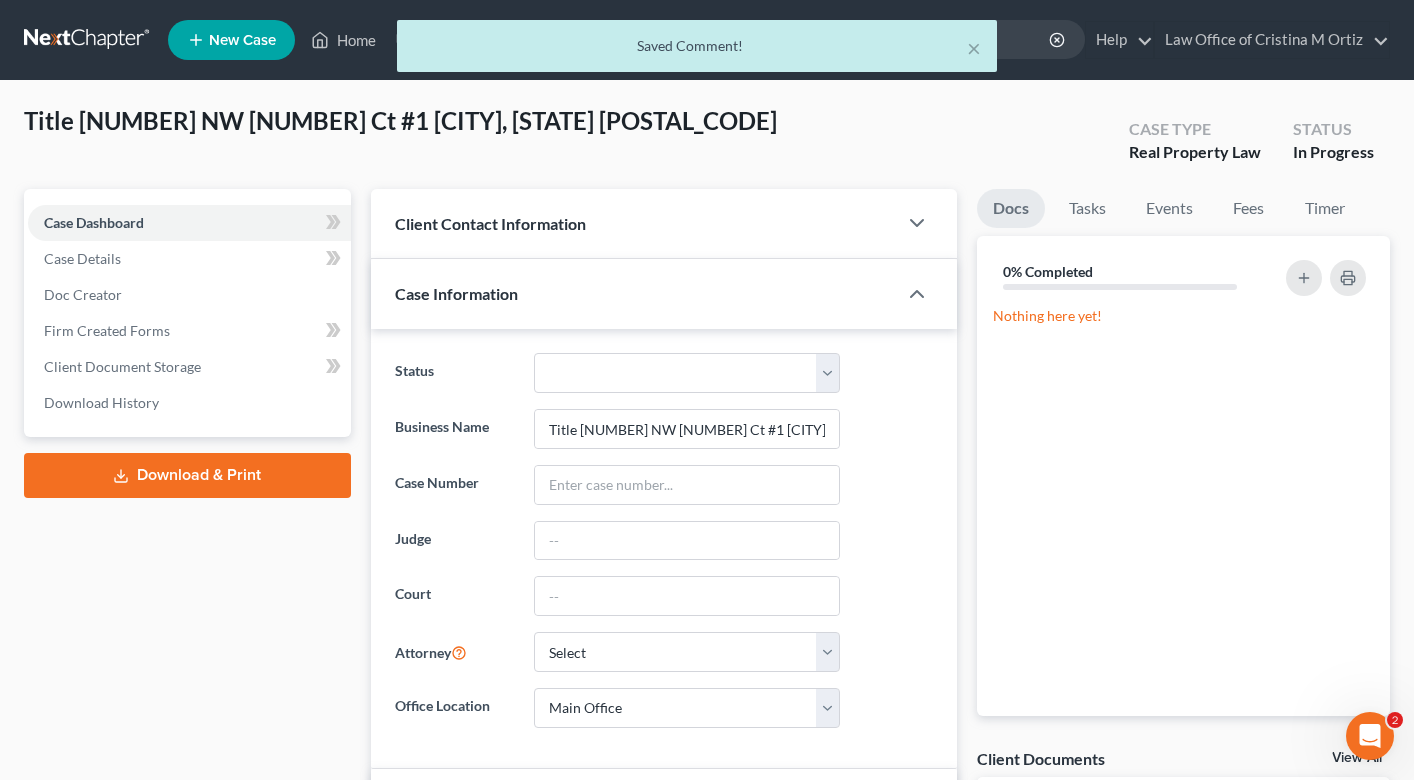 click on "×                     Saved Comment!" at bounding box center (697, 51) 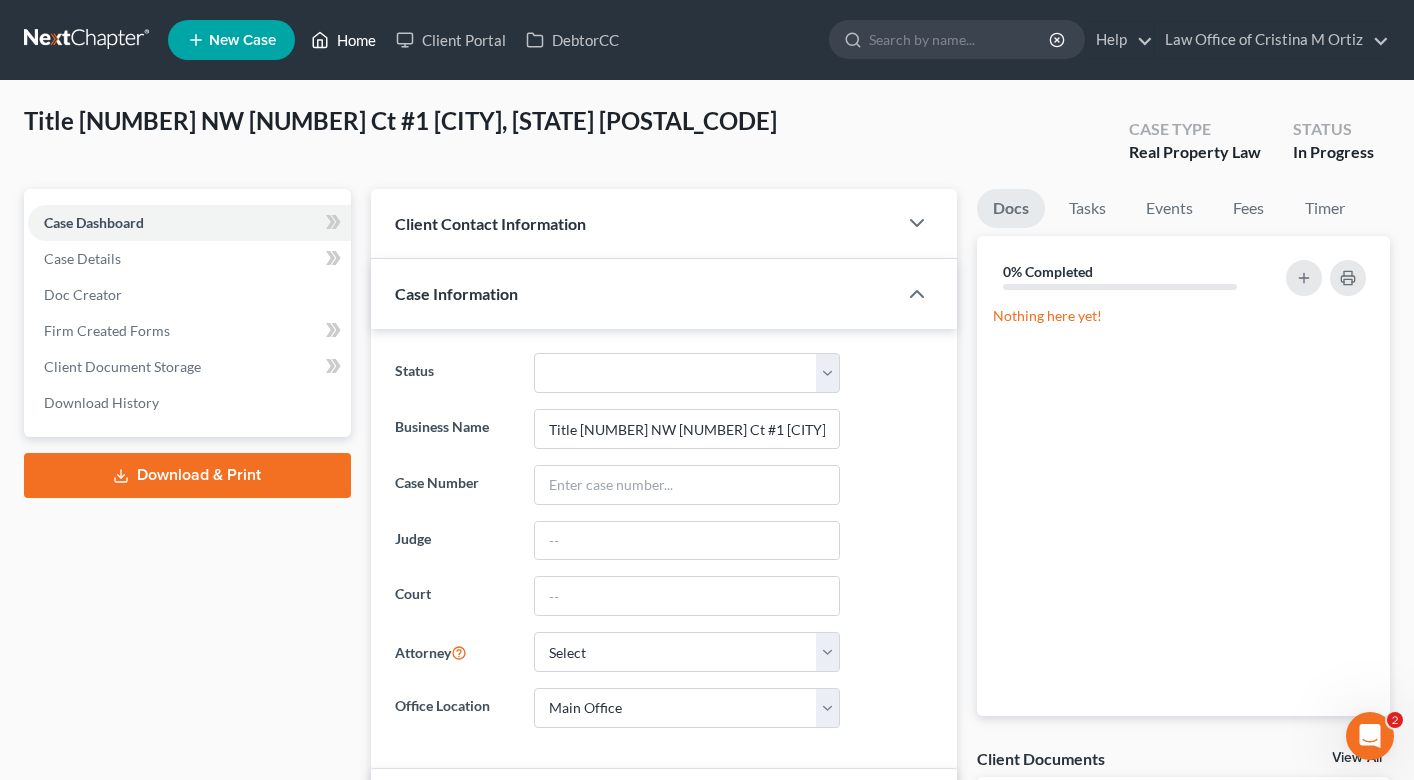 click on "Home" at bounding box center [343, 40] 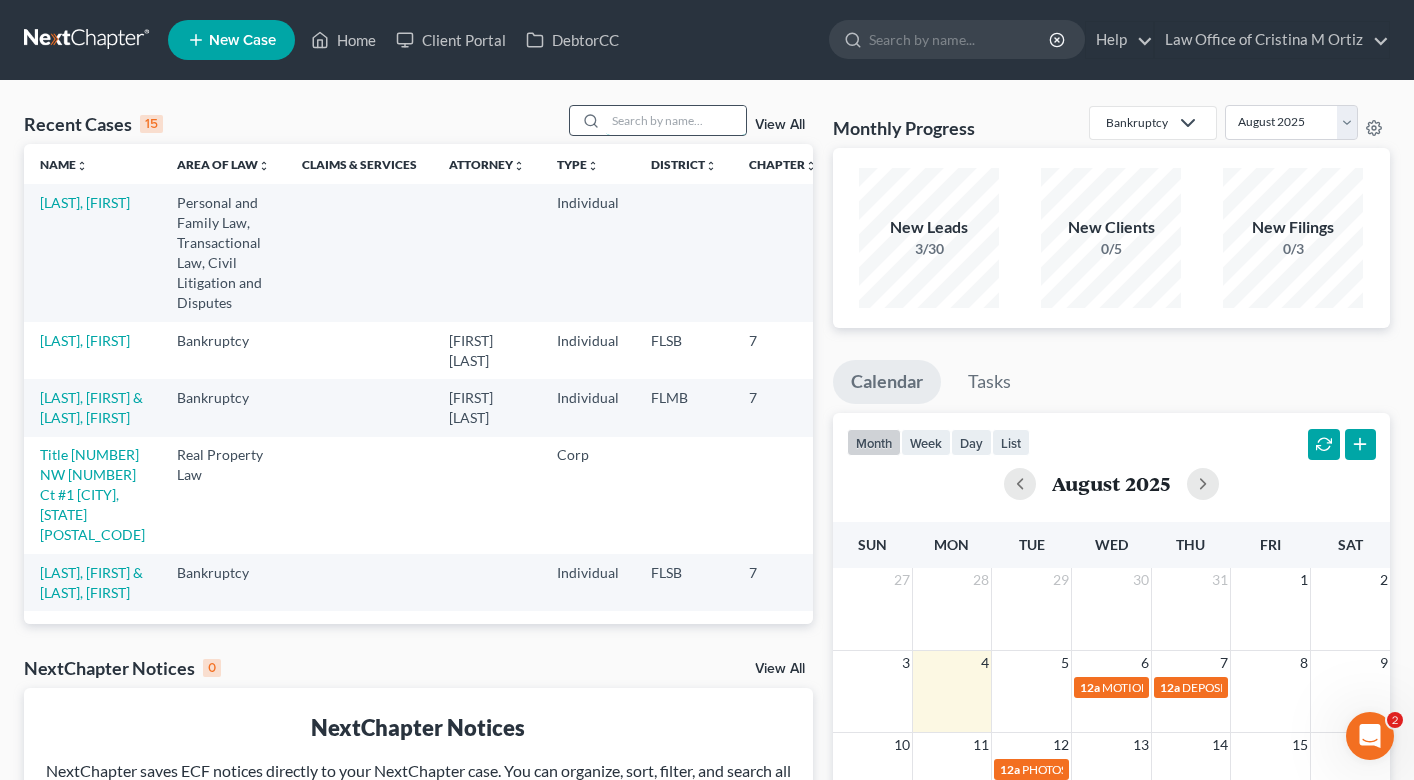 click at bounding box center [676, 120] 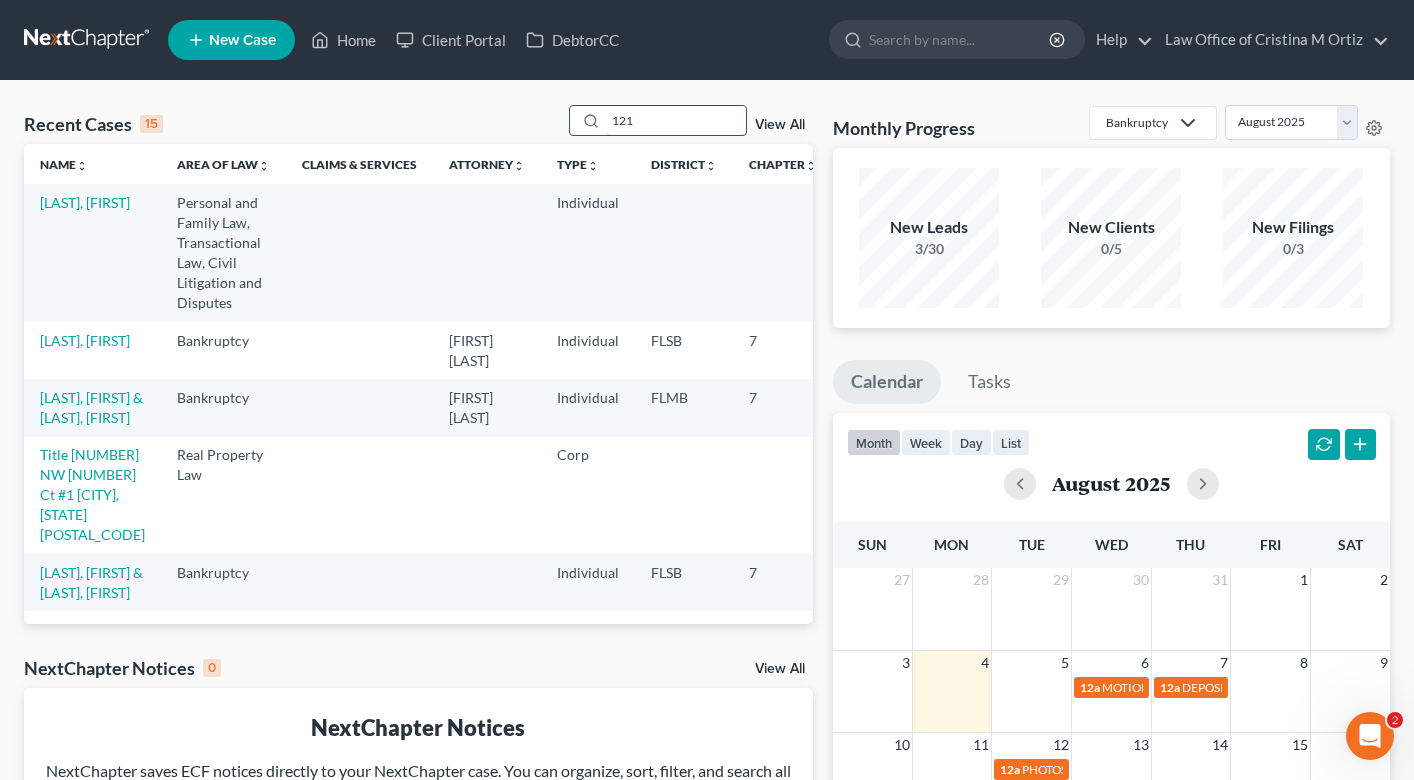 type on "121" 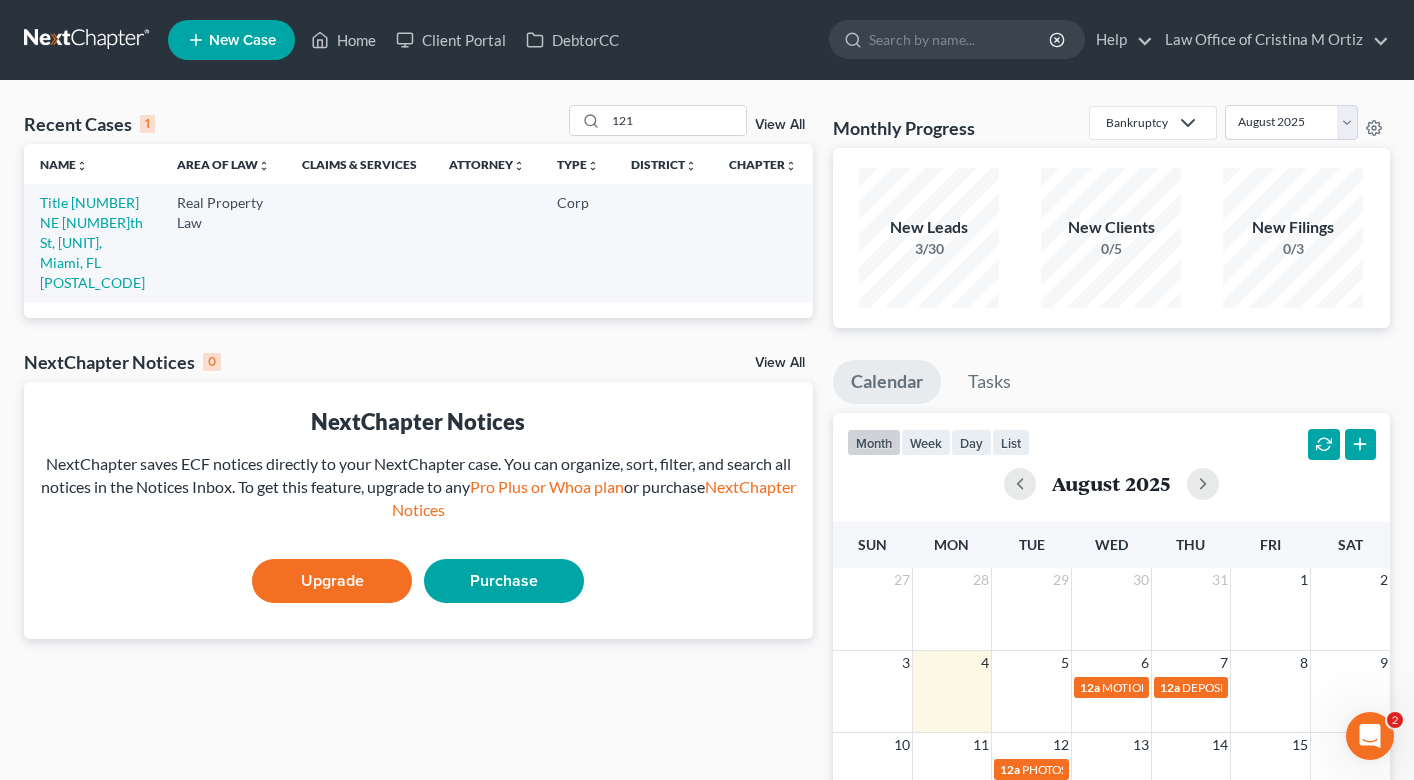 click on "Title [NUMBER] NE [NUMBER]th St, [UNIT], Miami, FL [POSTAL_CODE]" at bounding box center (92, 242) 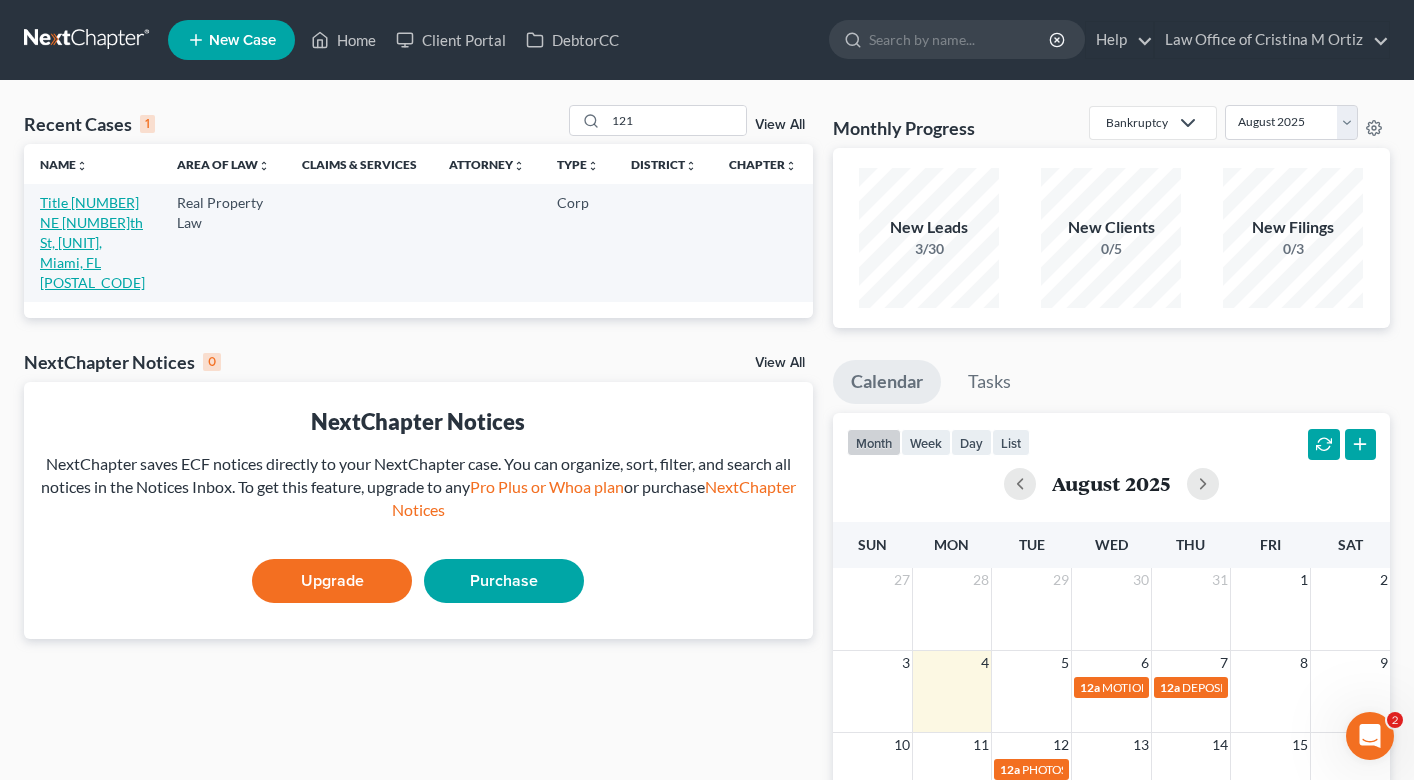 click on "Title [NUMBER] NE [NUMBER]th St, [UNIT], Miami, FL [POSTAL_CODE]" at bounding box center [92, 242] 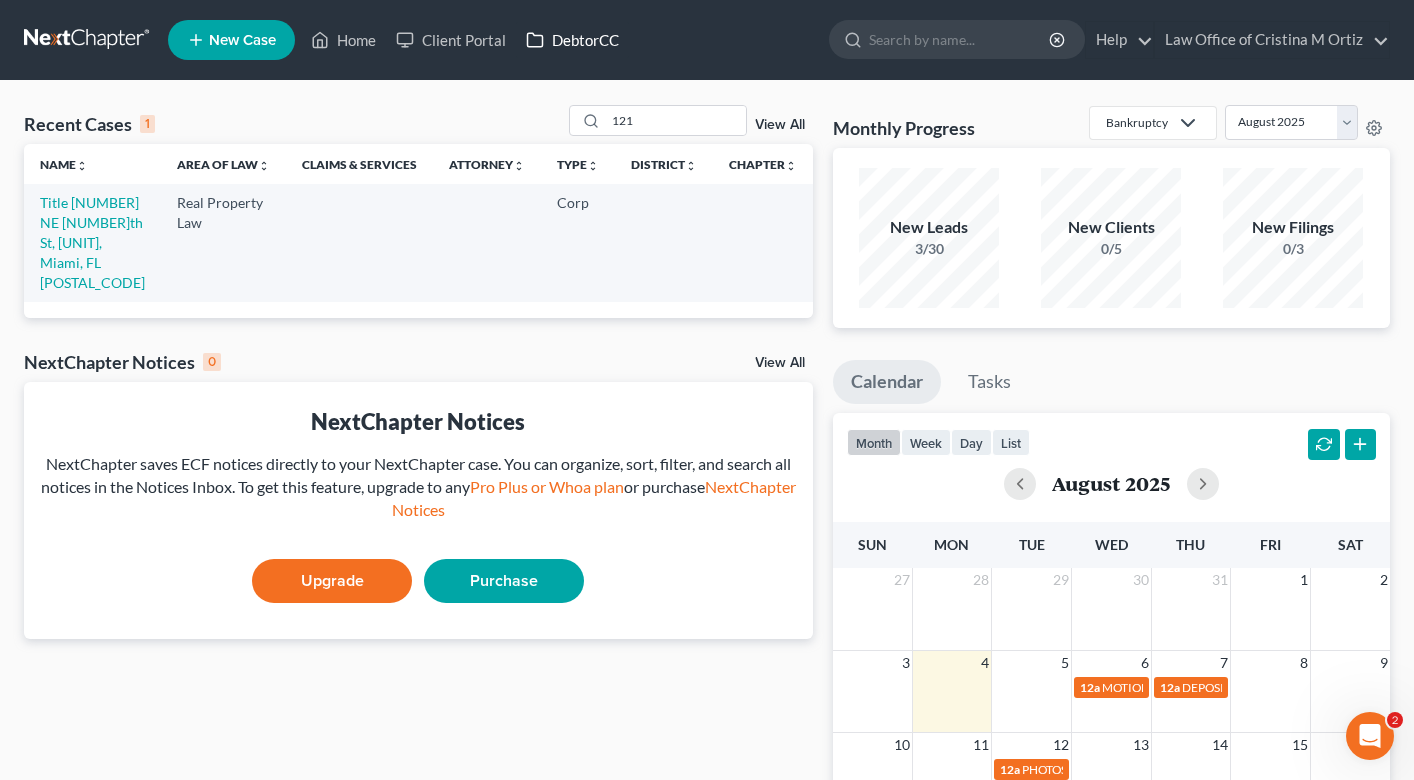 select on "9" 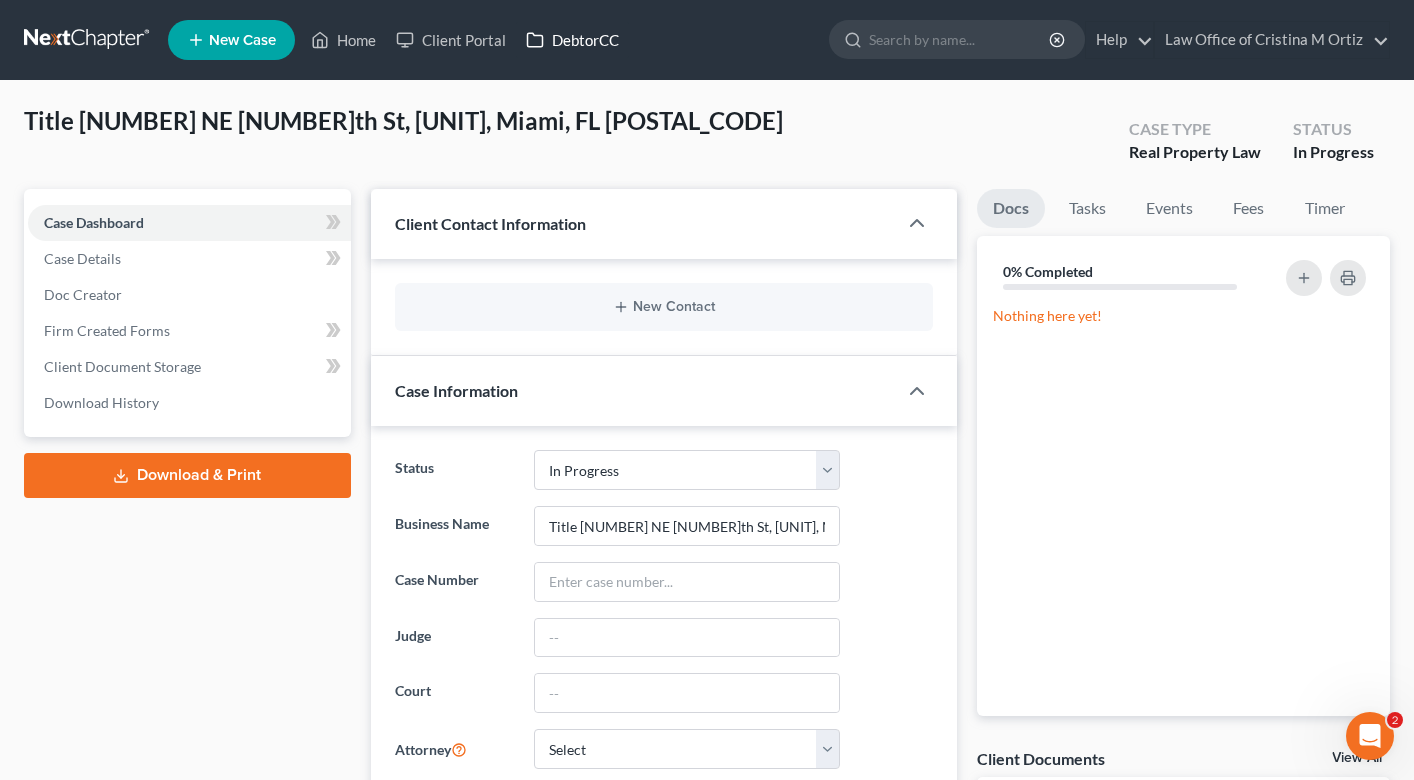 scroll, scrollTop: 694, scrollLeft: 0, axis: vertical 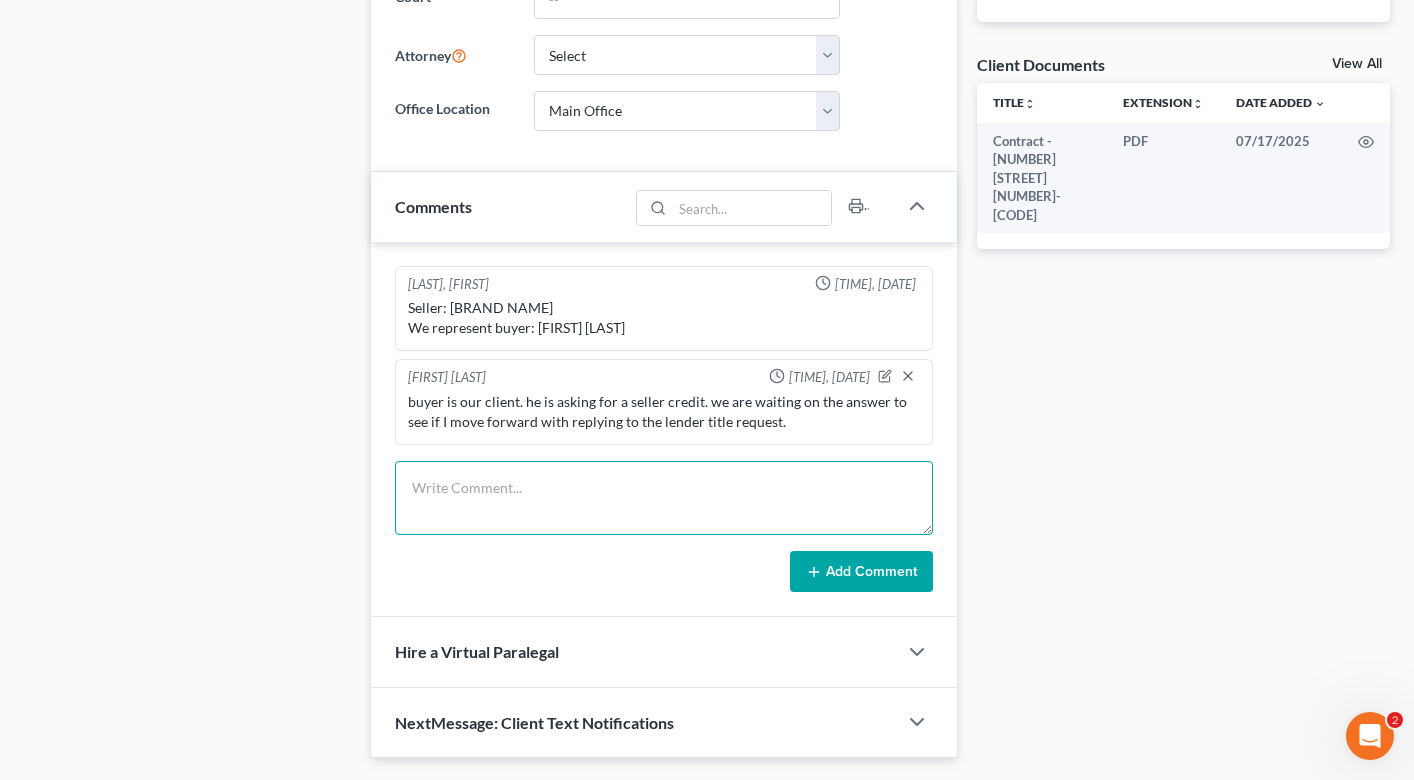 click at bounding box center (664, 498) 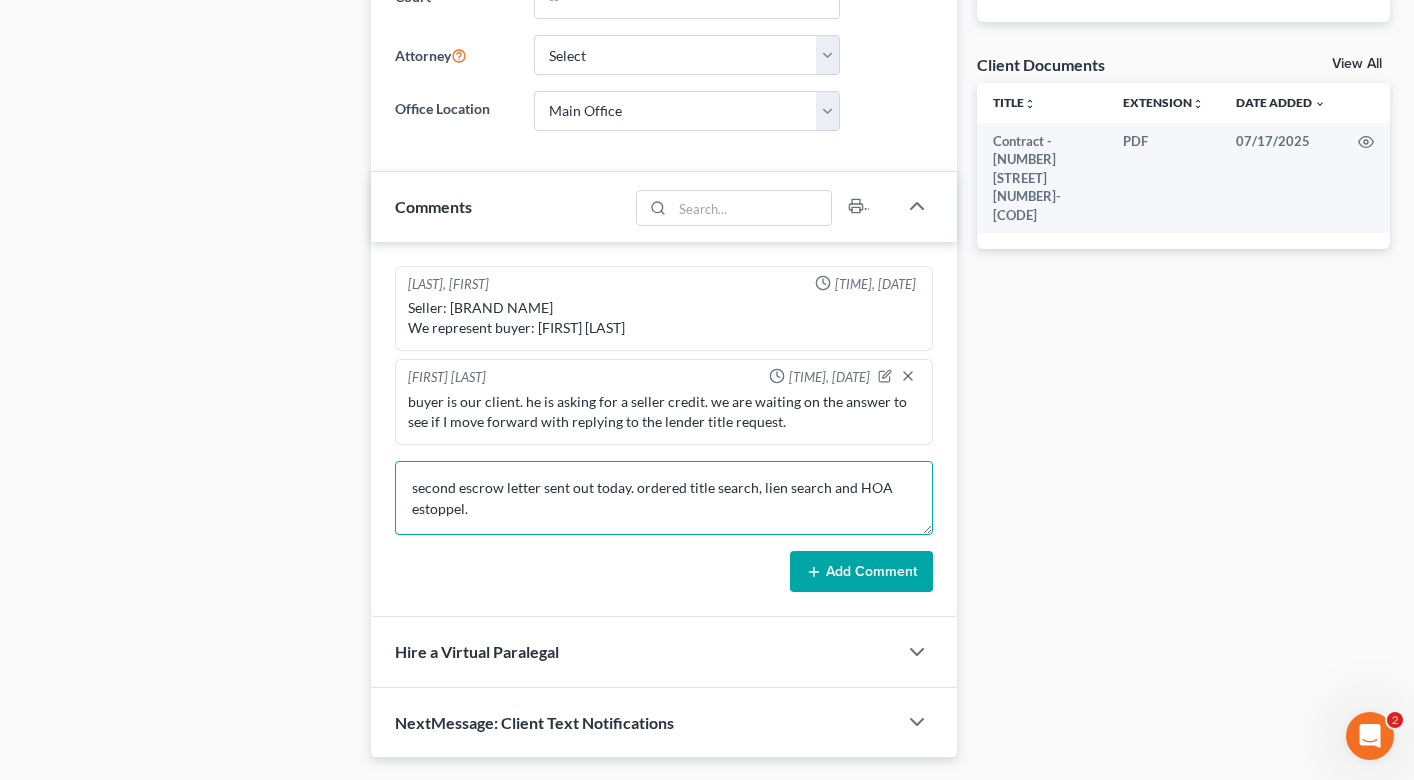 type on "second escrow letter sent out today. ordered title search, lien search and HOA estoppel." 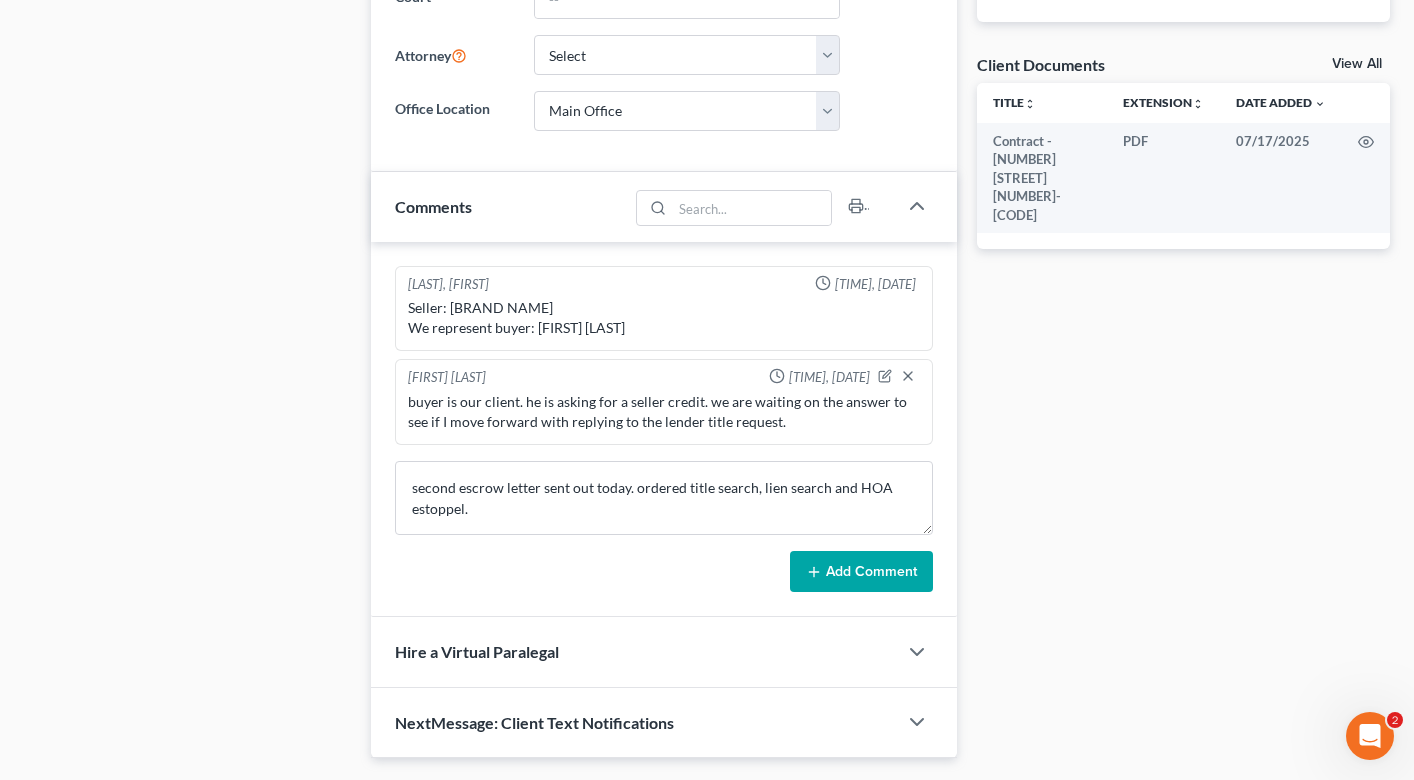 click on "Add Comment" at bounding box center [861, 572] 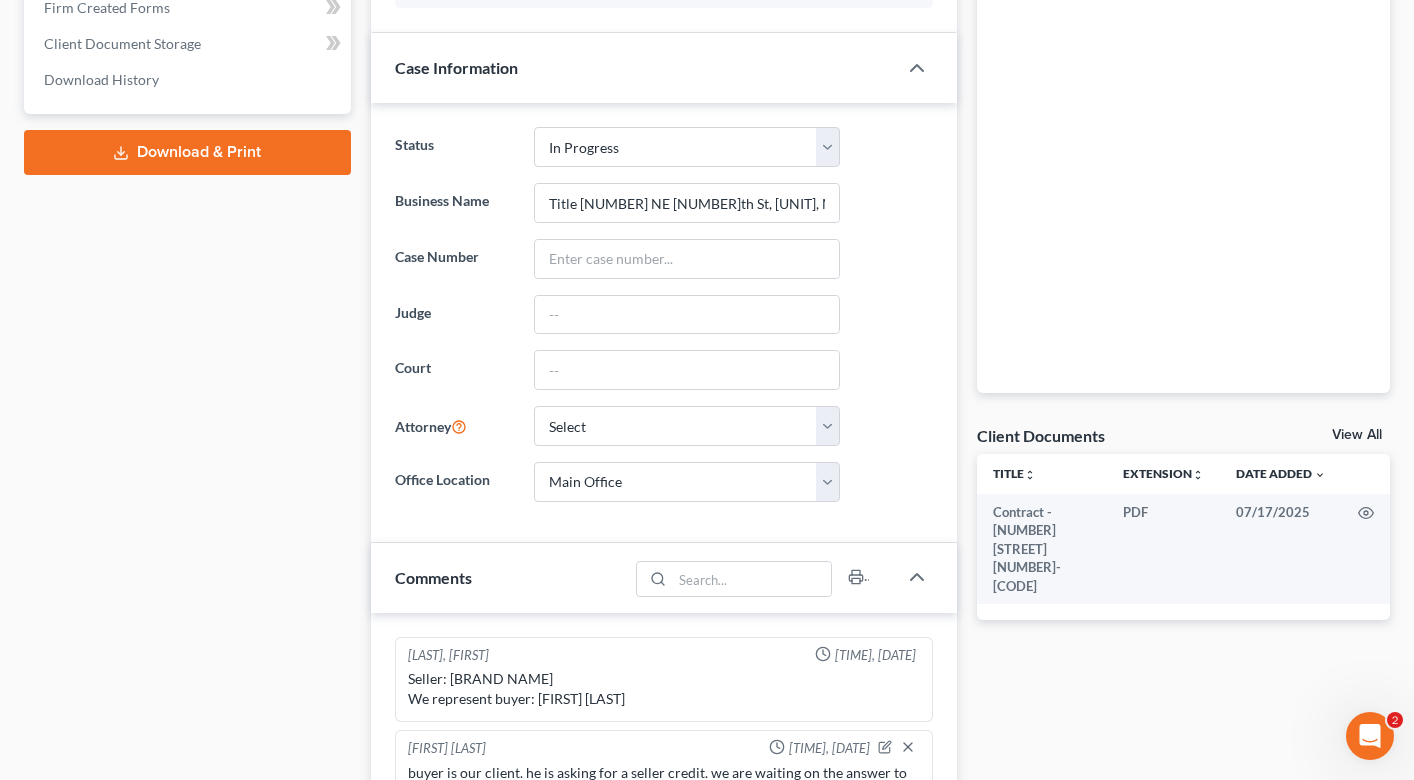 scroll, scrollTop: 0, scrollLeft: 0, axis: both 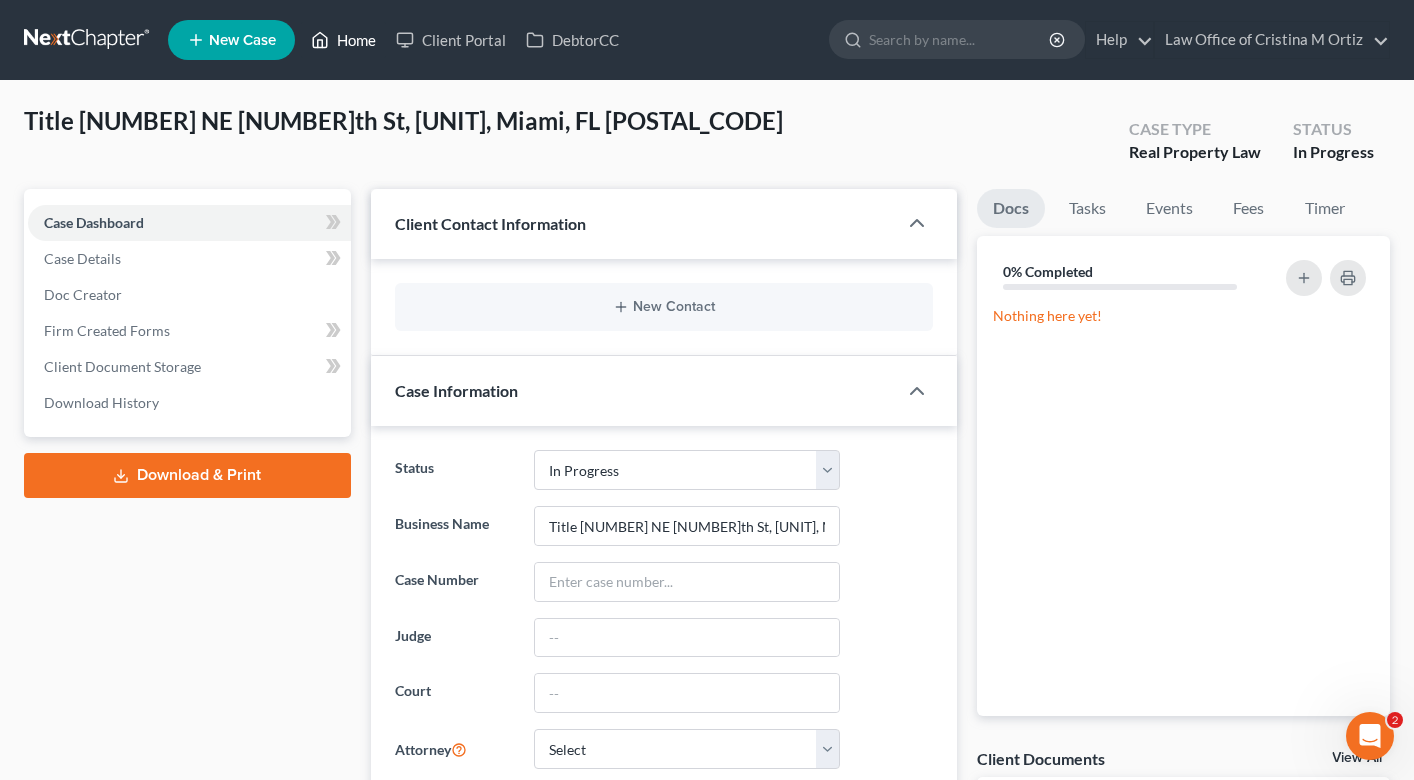click on "Home" at bounding box center [343, 40] 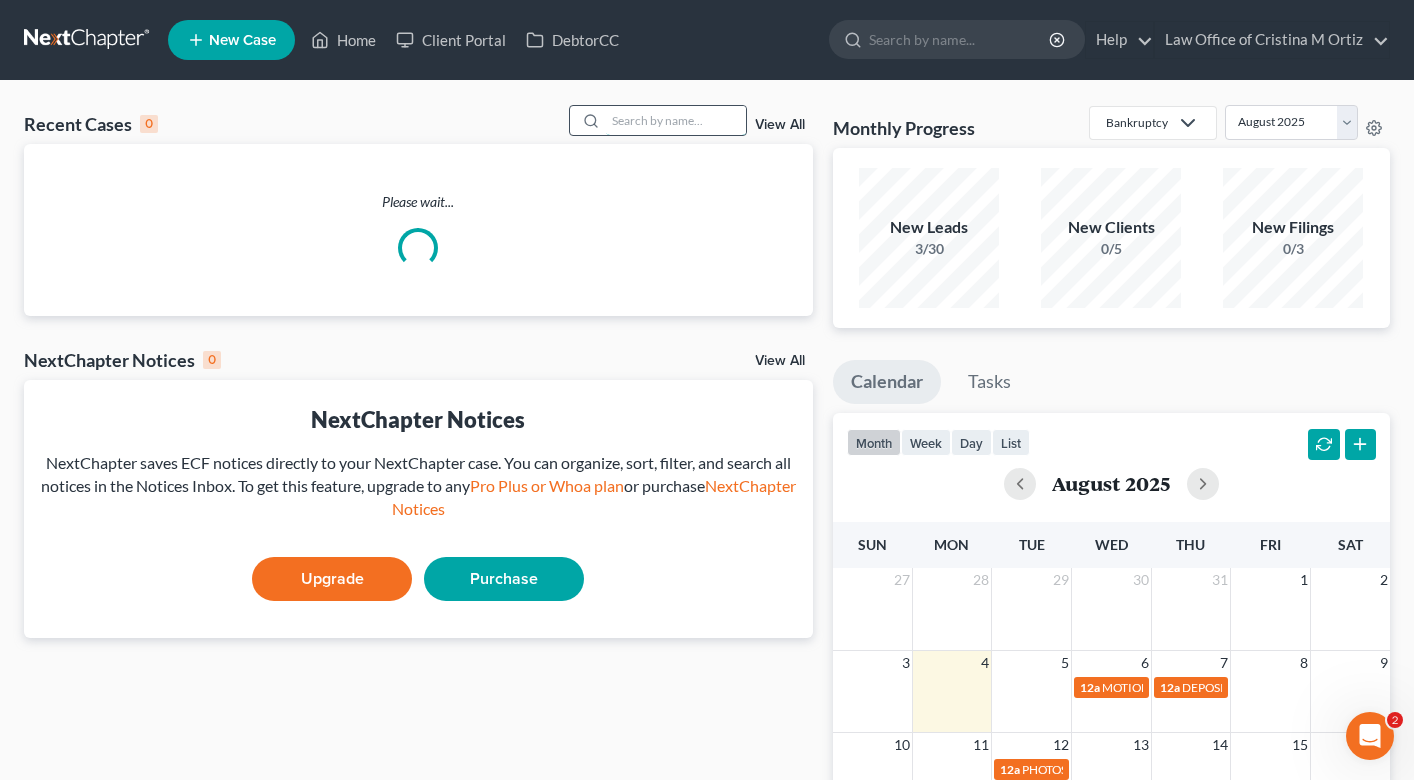 click at bounding box center (676, 120) 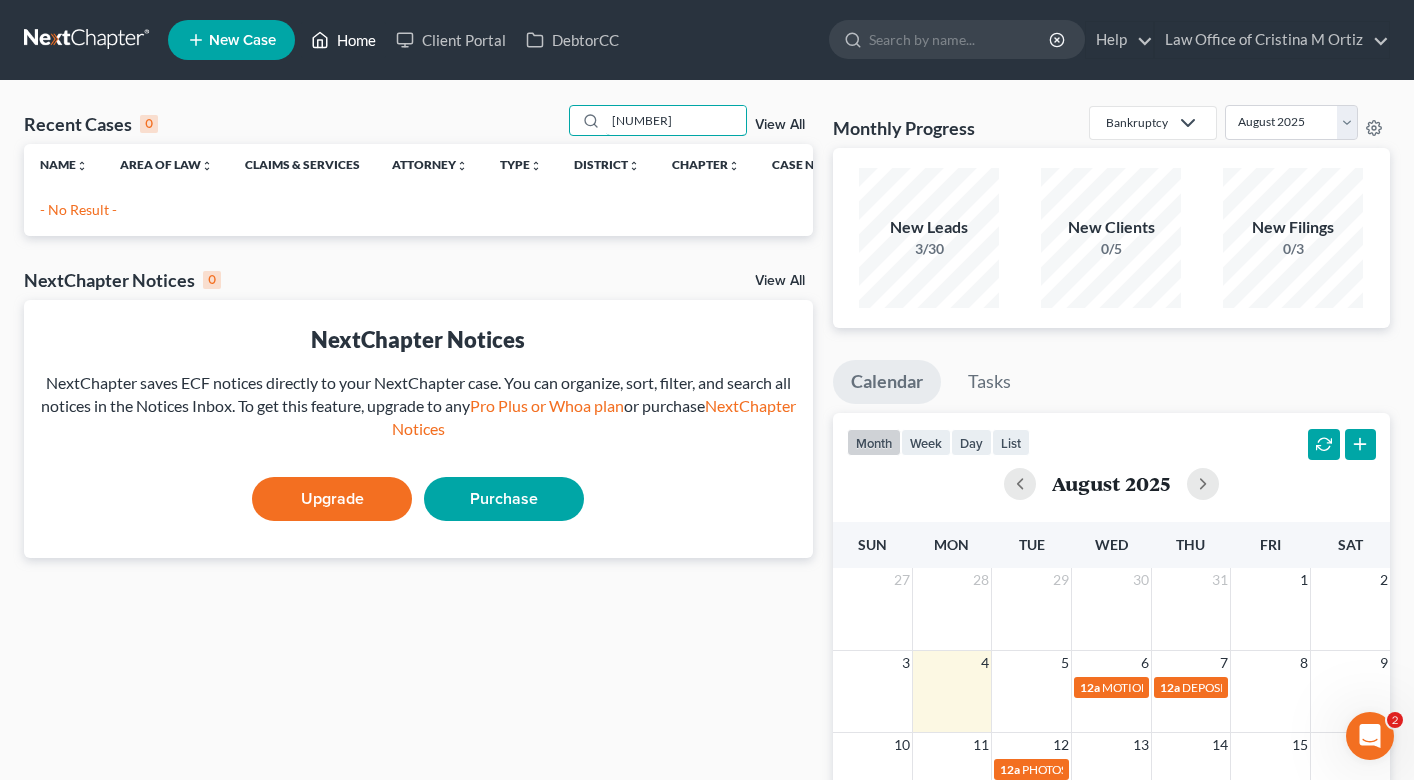 type on "[NUMBER]" 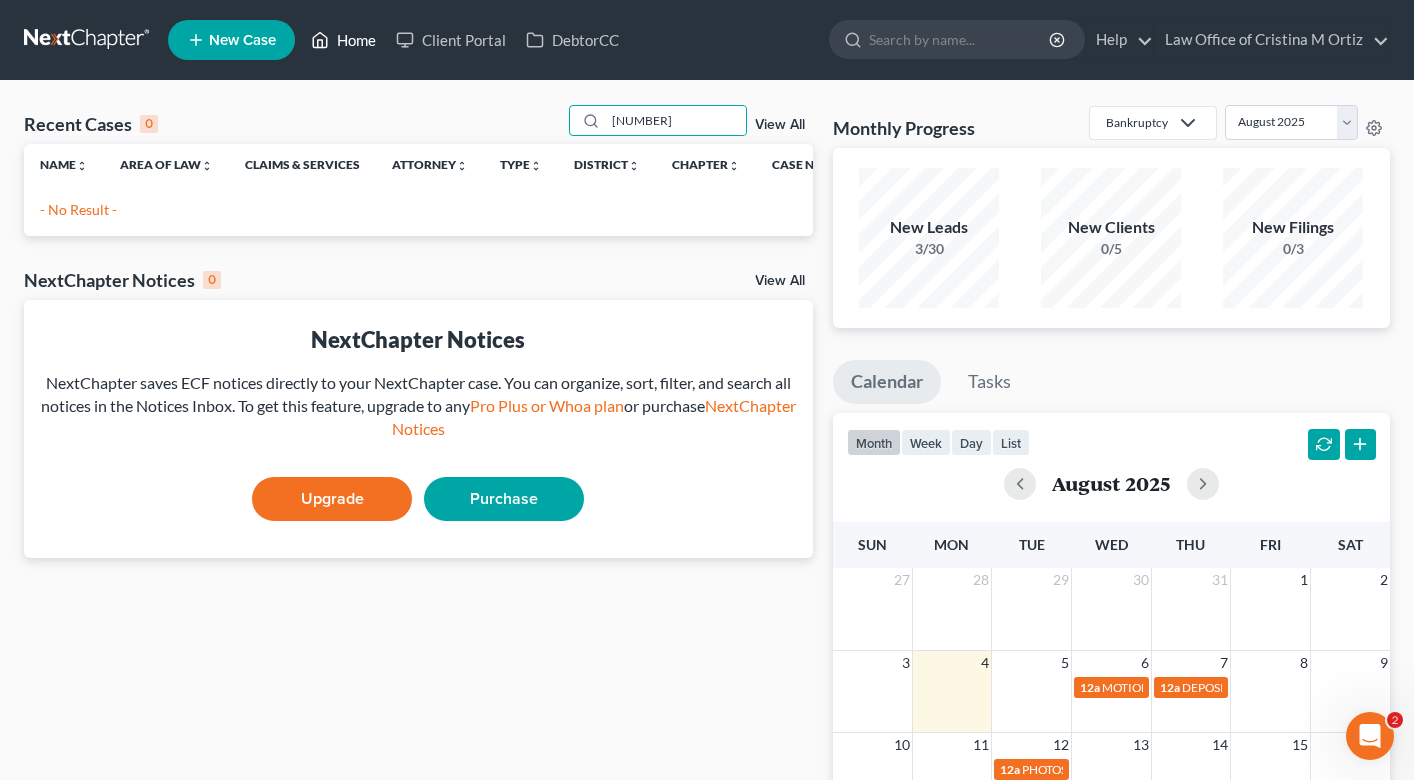 click on "Home" at bounding box center [343, 40] 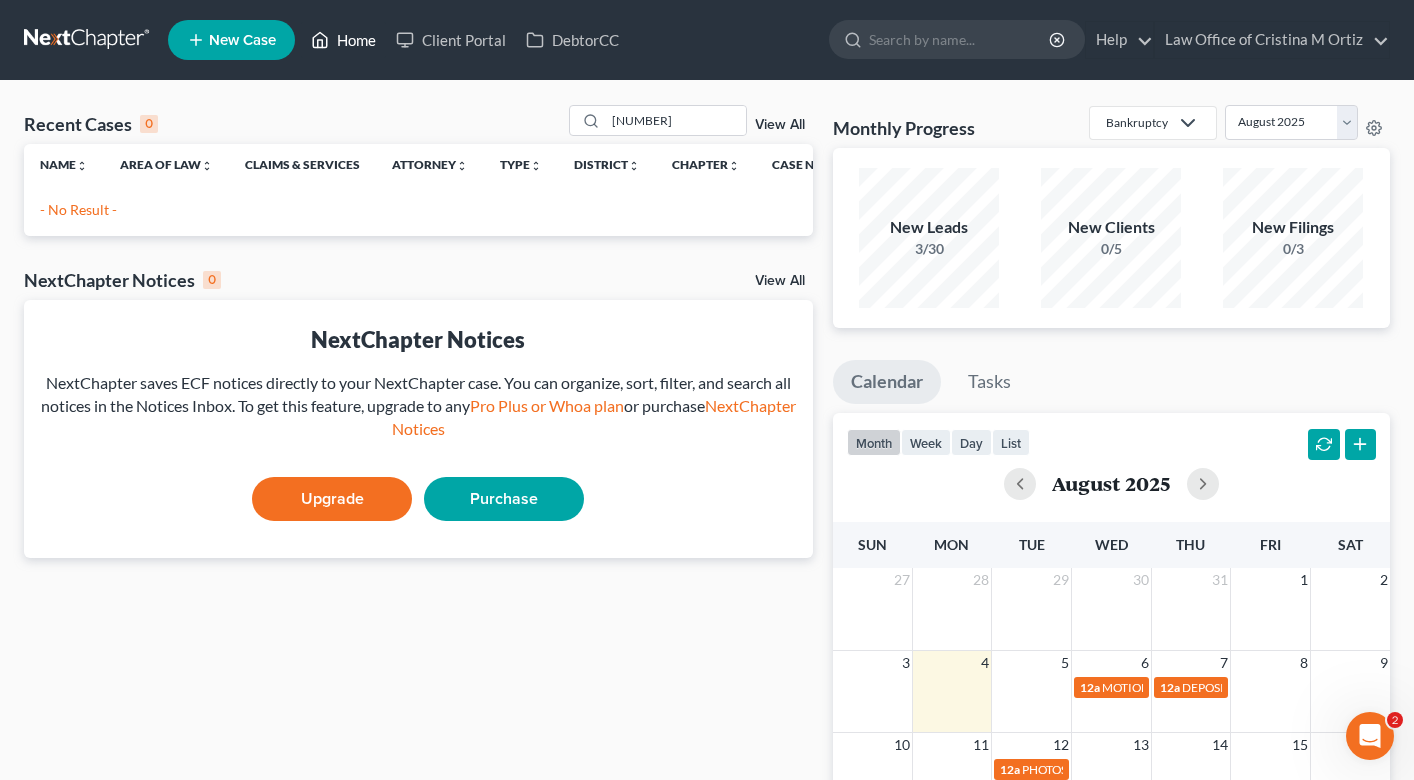 click on "Home" at bounding box center [343, 40] 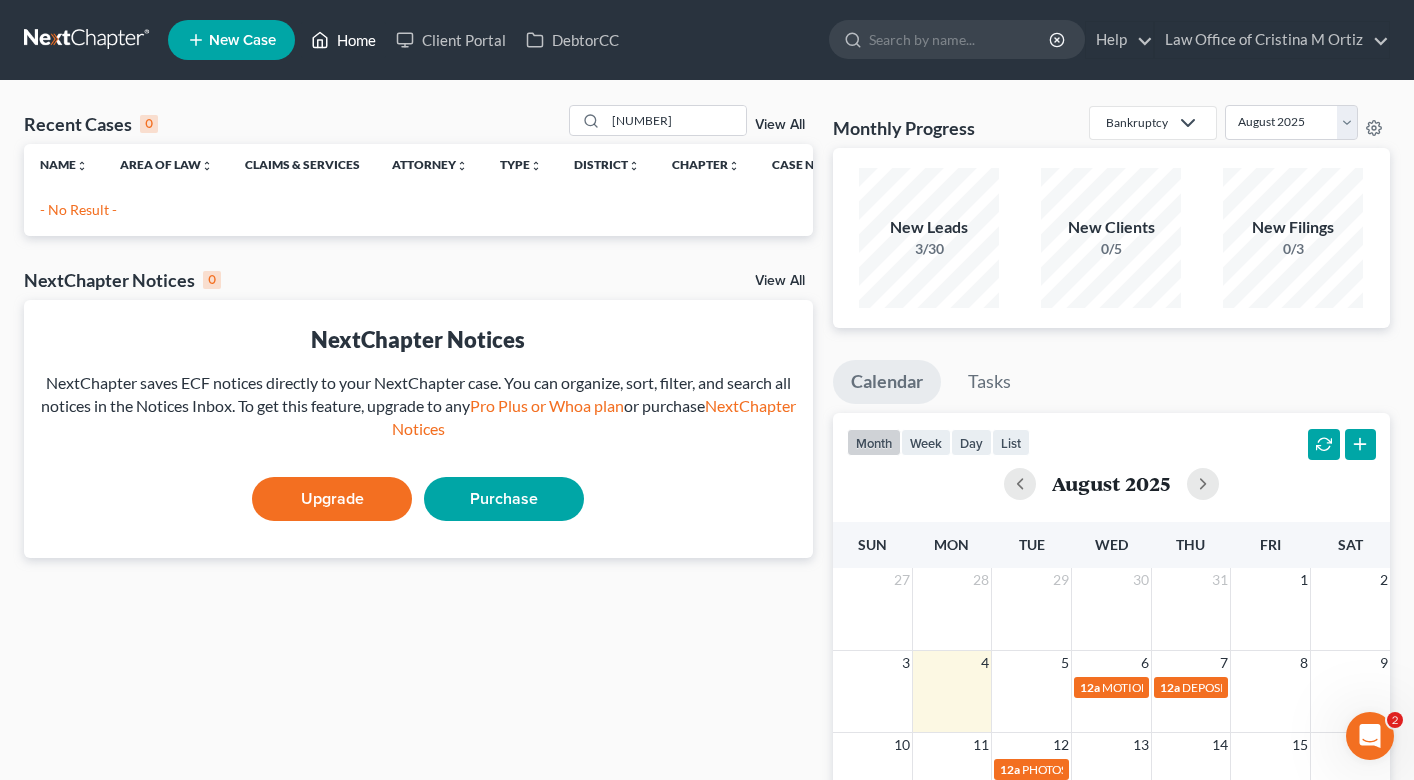 click on "Home" at bounding box center [343, 40] 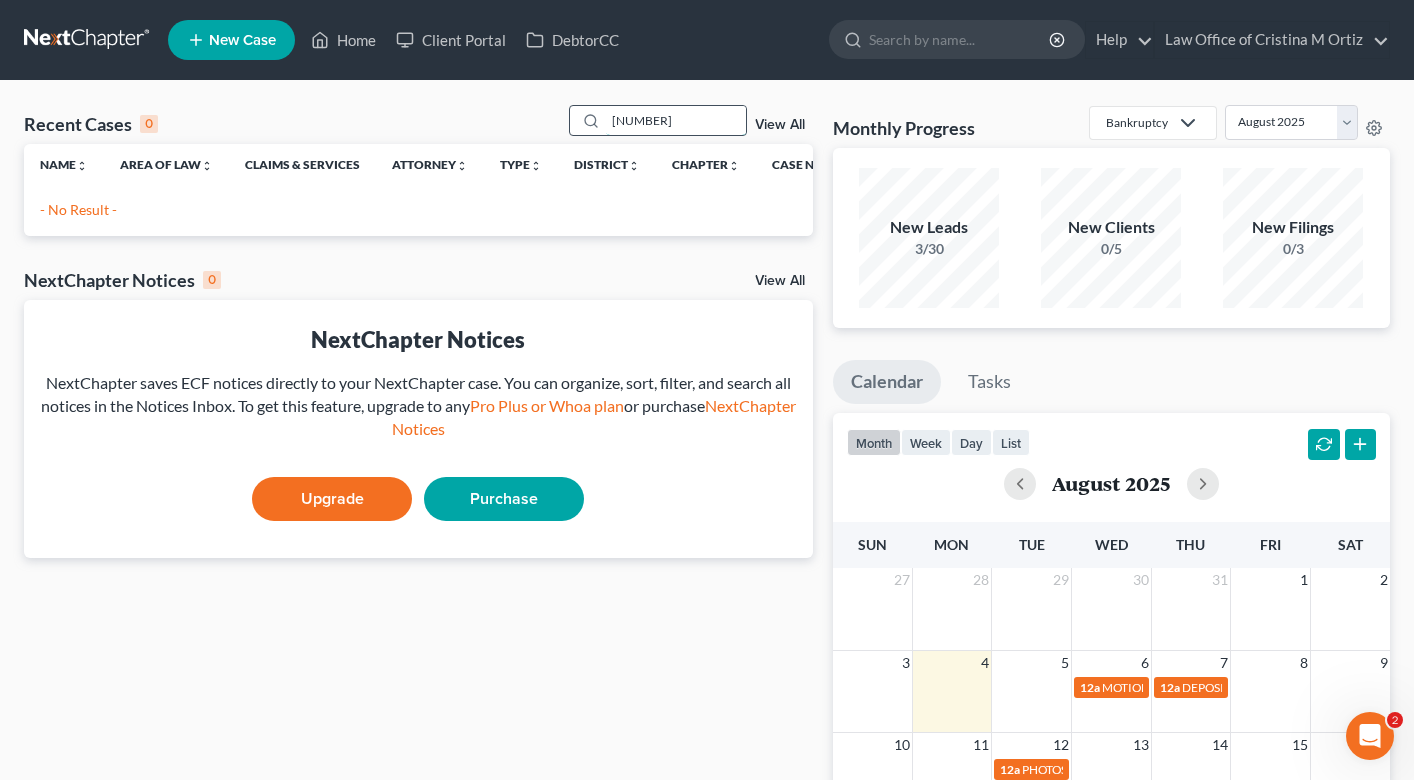 drag, startPoint x: 669, startPoint y: 113, endPoint x: 608, endPoint y: 111, distance: 61.03278 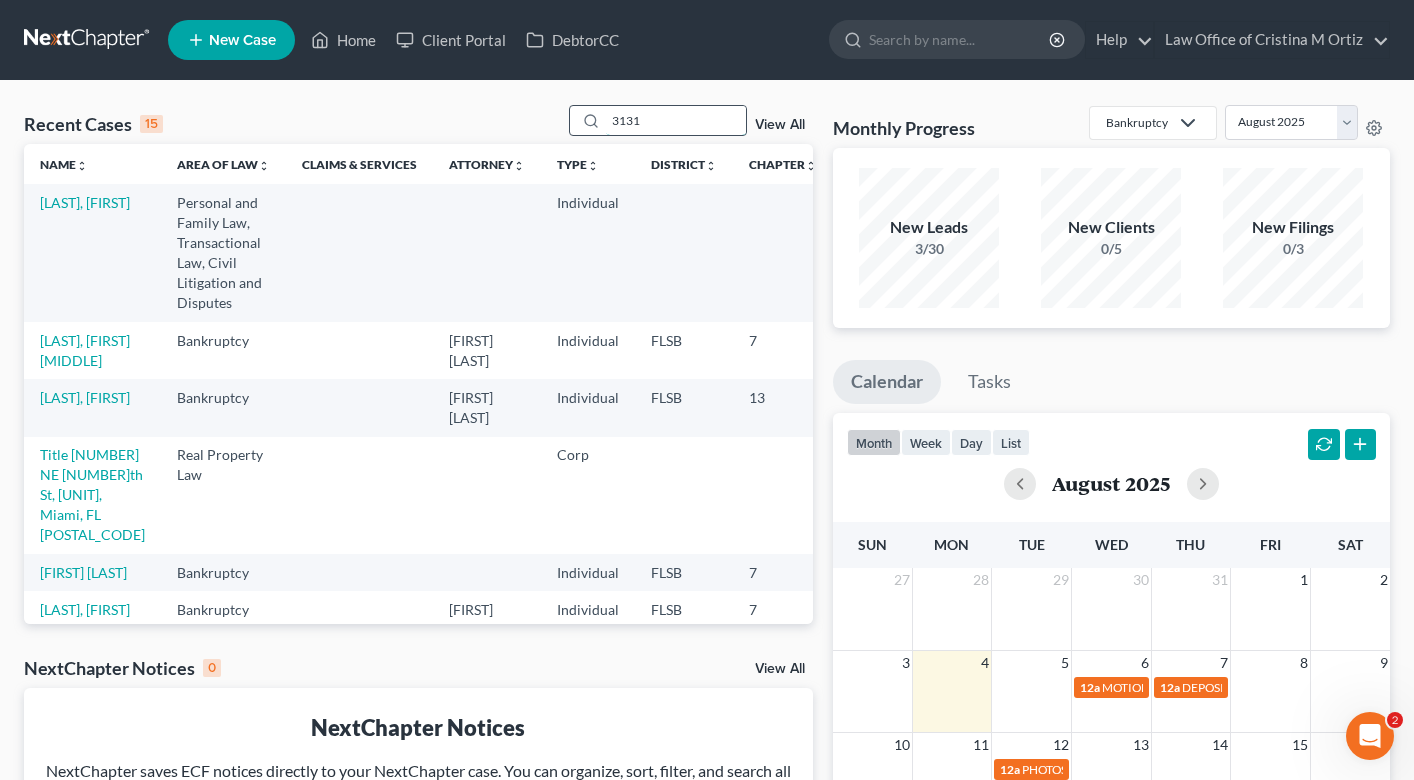 type on "3131" 